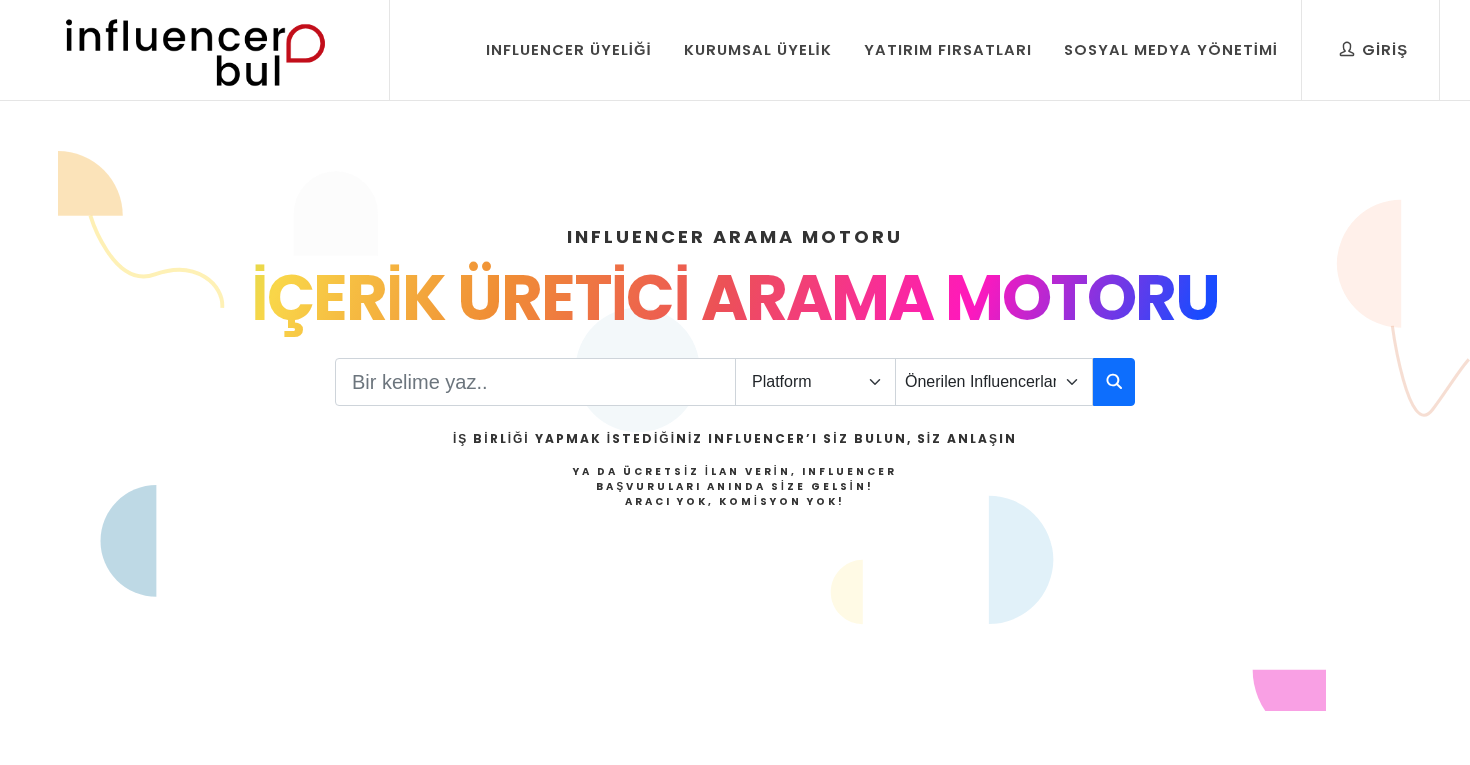 scroll, scrollTop: 0, scrollLeft: 0, axis: both 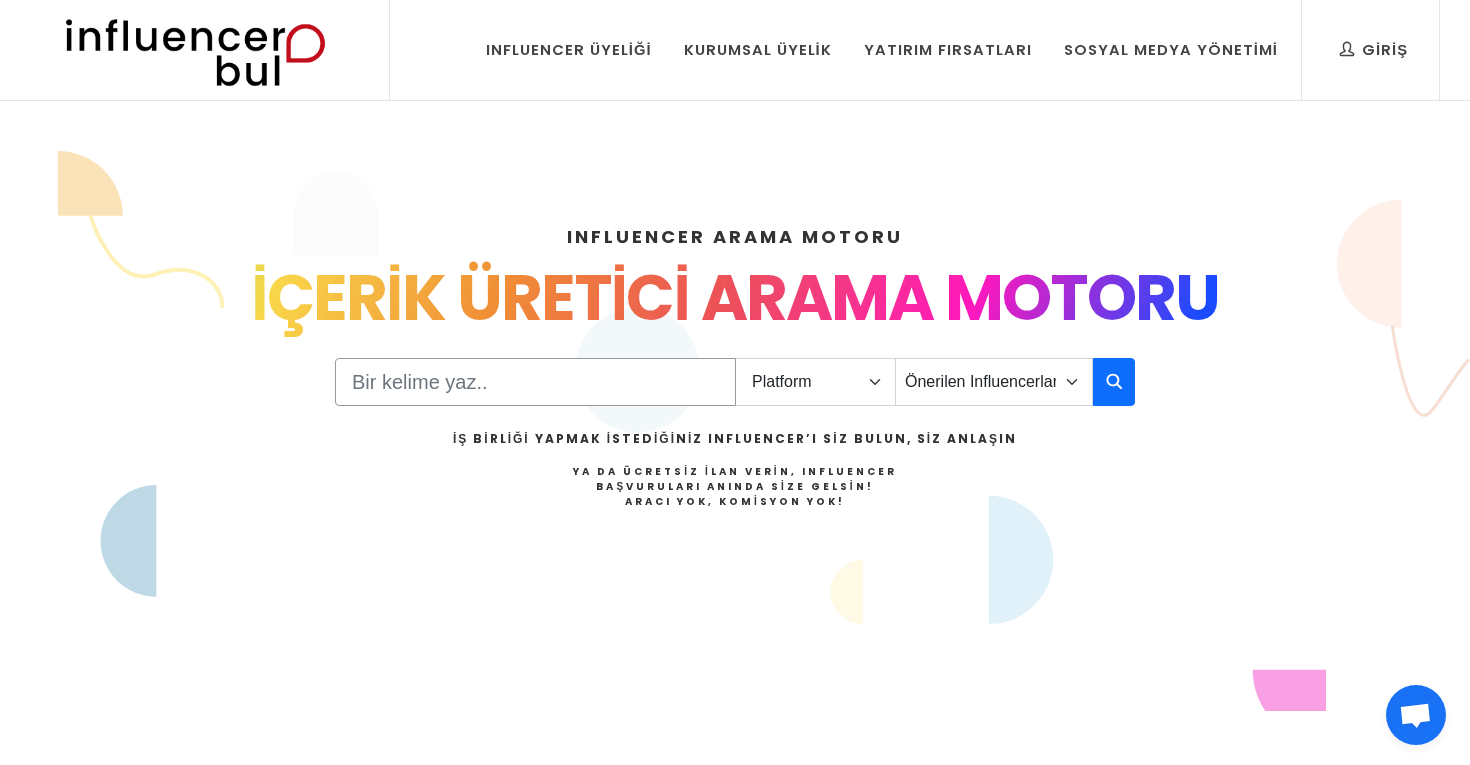 click at bounding box center [535, 382] 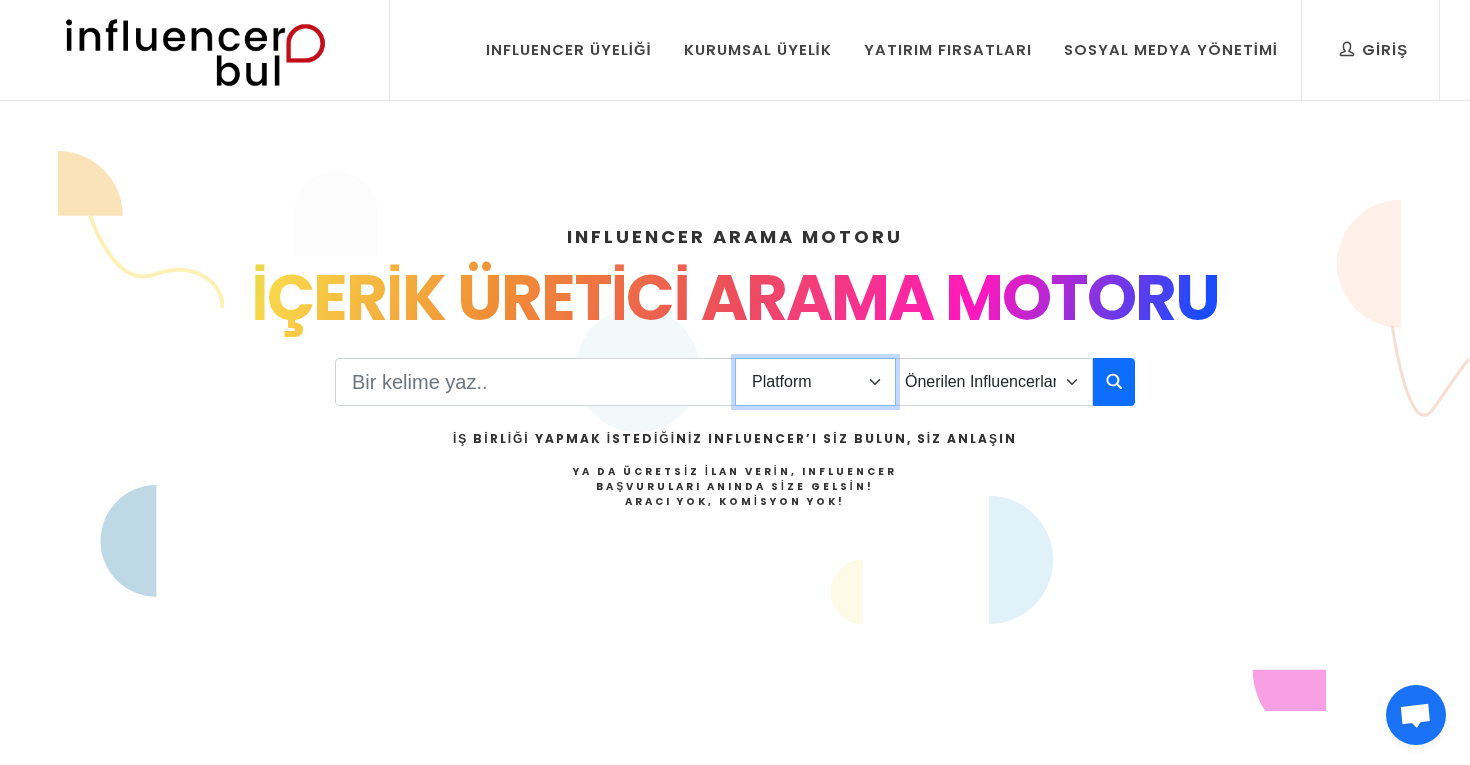 click on "Platform
Instagram
Facebook
Youtube
Tiktok
Twitter
Twitch" at bounding box center (815, 382) 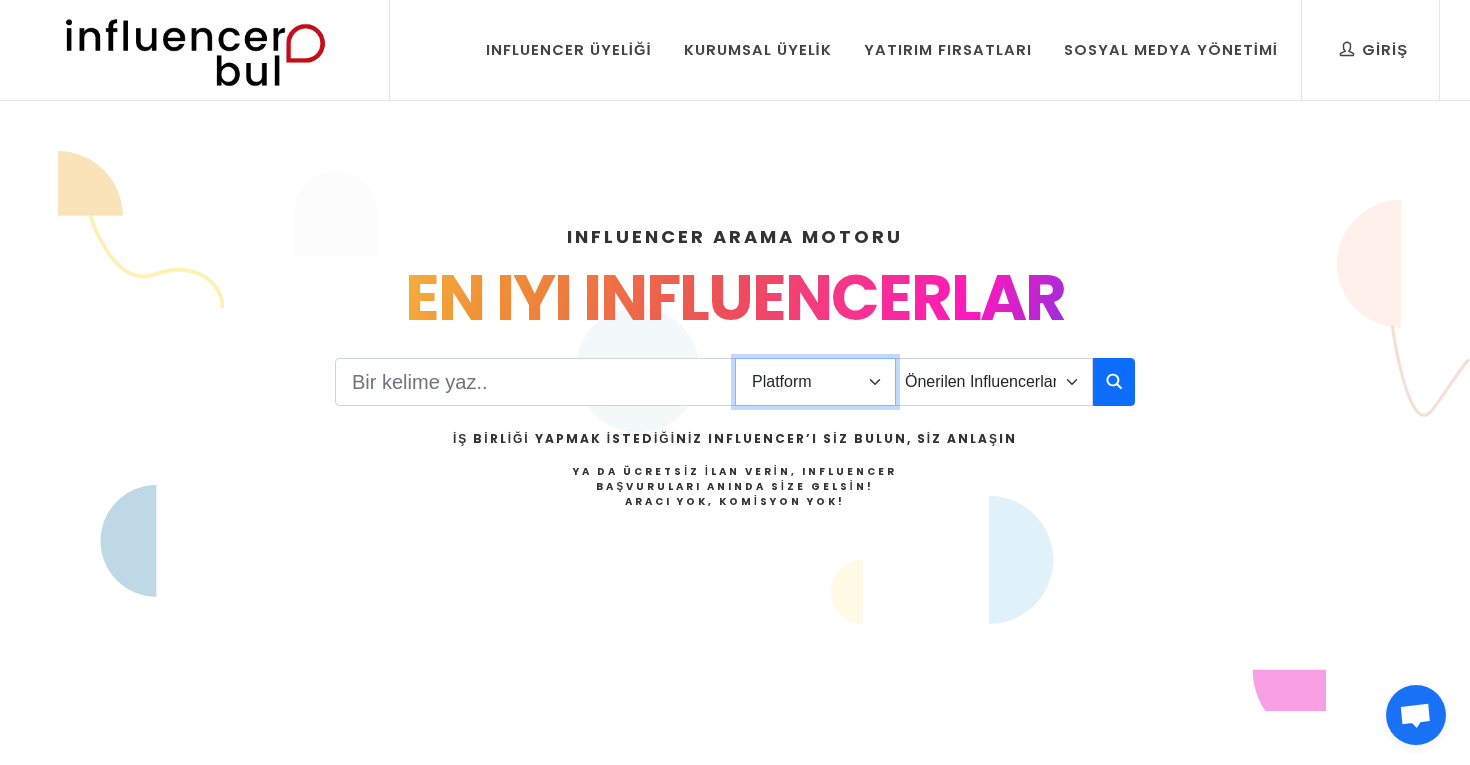 select on "1" 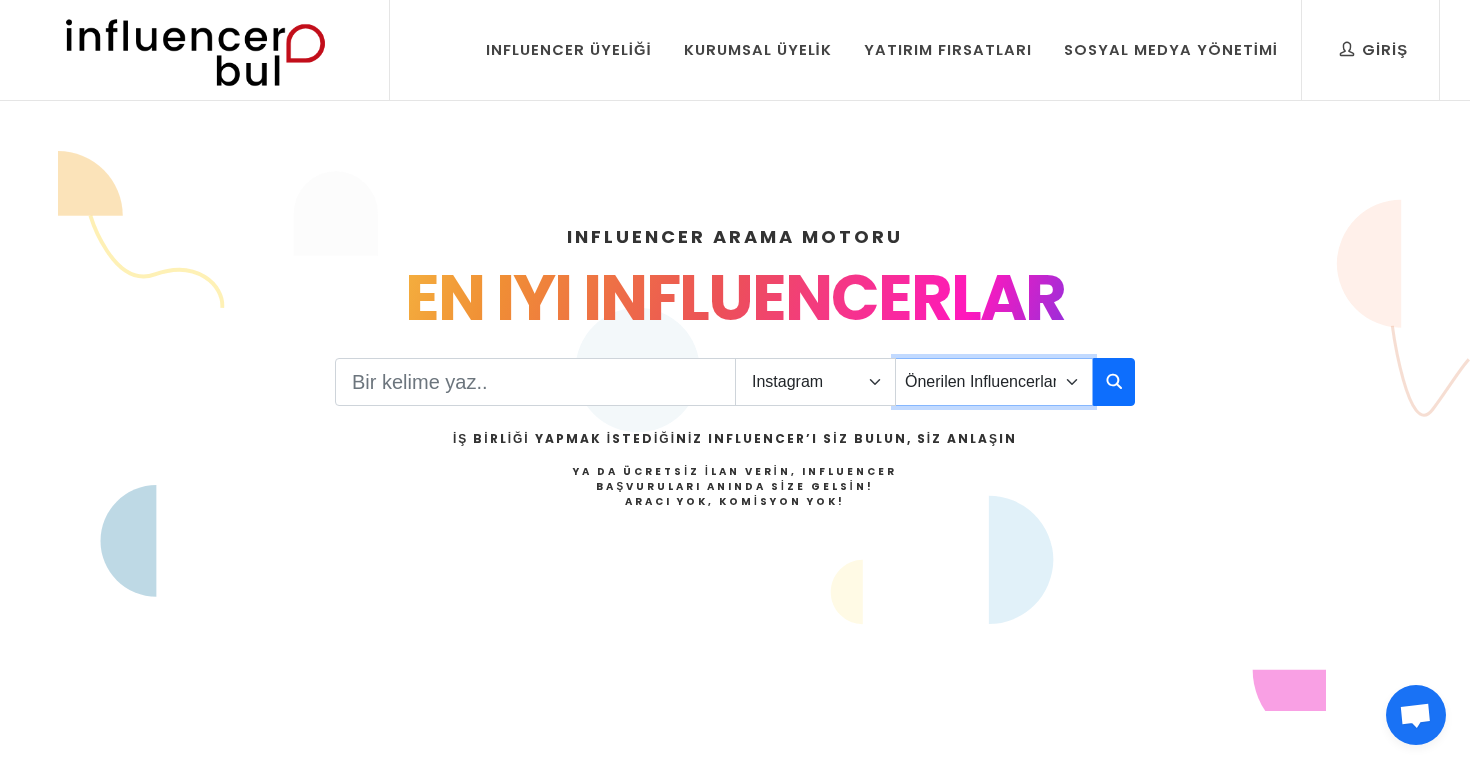 click on "Önerilen Influencerlar
Aile & Çocuk & Ebeveyn
Alışveriş & Giyim & Aksesuar
Araba & Motorsiklet
Astroloji
Bahçe
Bilim
Dans
Doğa & Macera
Ekonomi & Finans & Borsa & Kripto
Emlak & İnşaat
Estetik & Güzellik
Ev & Dekorasyon & Mobilya
Eğitim
Eğlence & Yaşam
Felsefe
Fitnes & Yoga
Fotoğraf
Gezi & Seyahat
Haber & Basın & Yayın
Hayvanlar
Hobi & Deneyim
Kitap & Yazar
Kişisel Gelişim
Komik
Kültür & Sanat
Magazin
Makyaj & Saç
Mimarlık
Moda
Müzik
Oyun - Gaming
Psikoloji
Sağlık & Beslenme
Sinema & Film & Dizi
Siyaset" at bounding box center [994, 382] 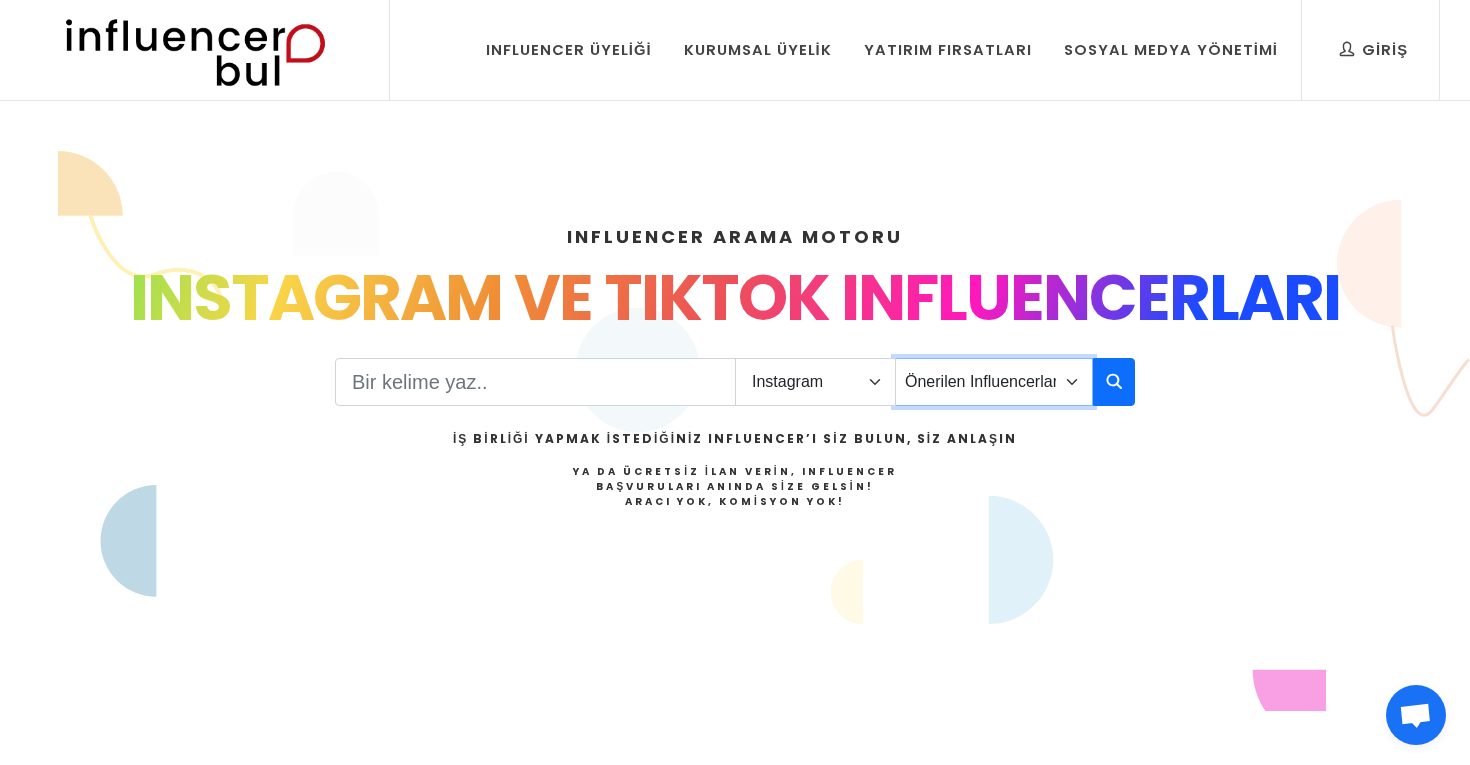 select on "44" 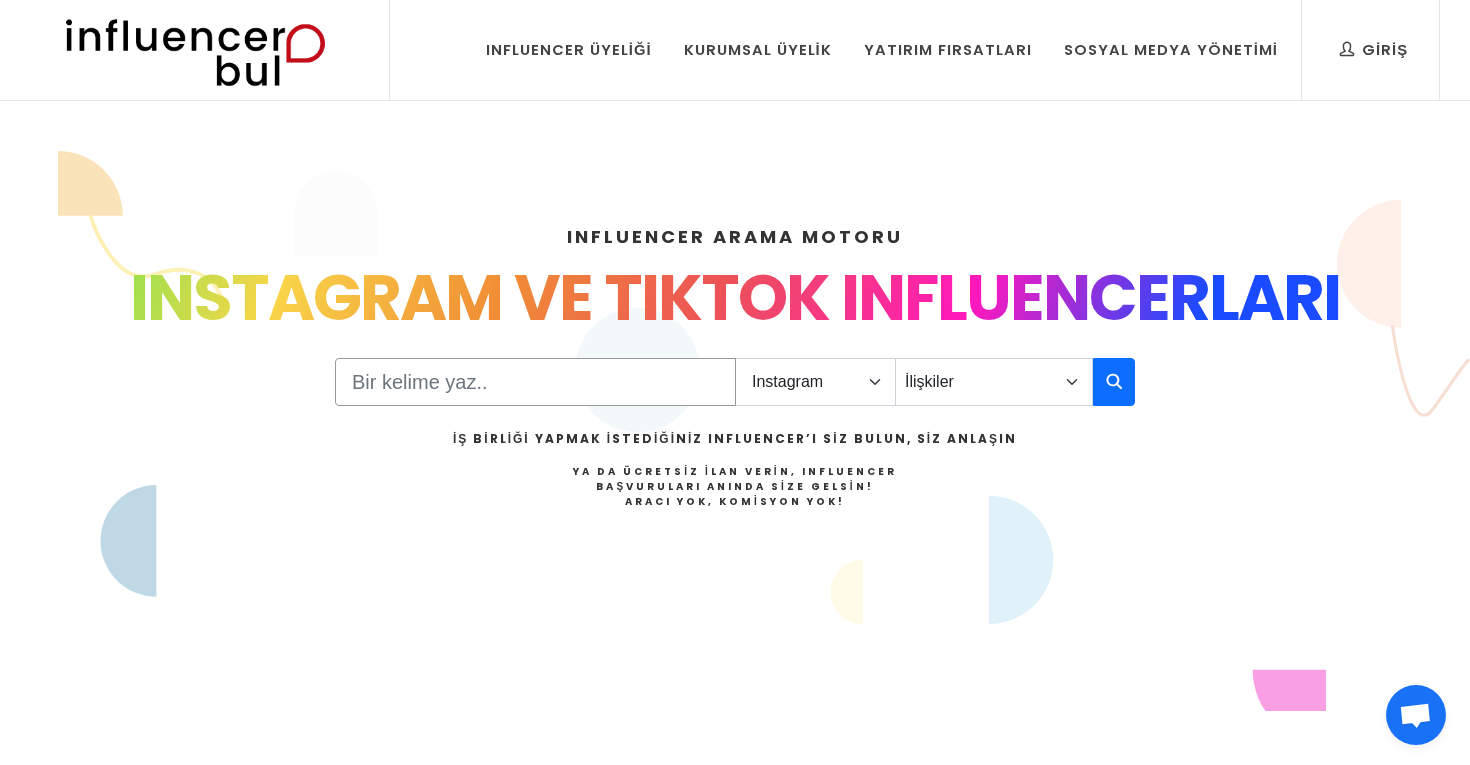 click at bounding box center (535, 382) 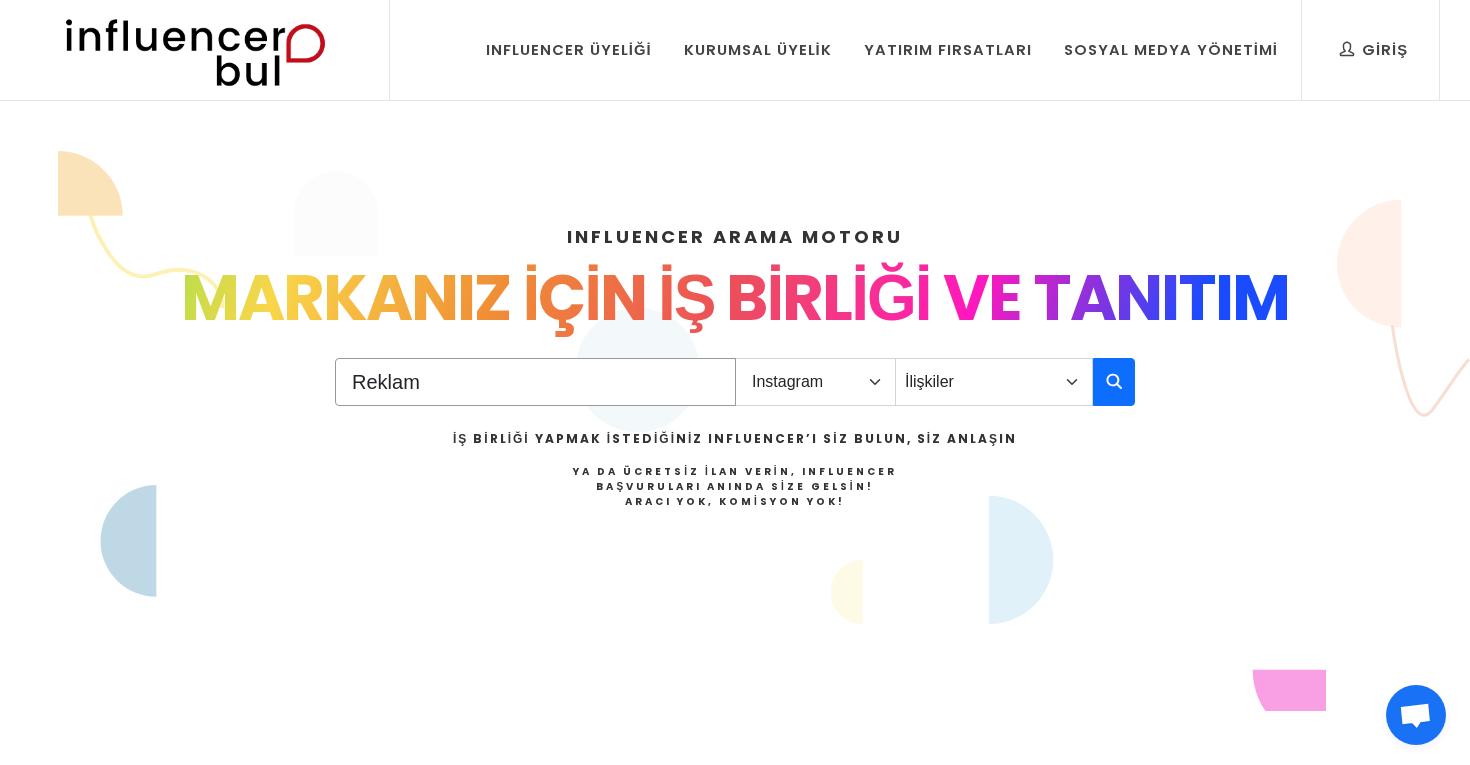 type on "Reklam" 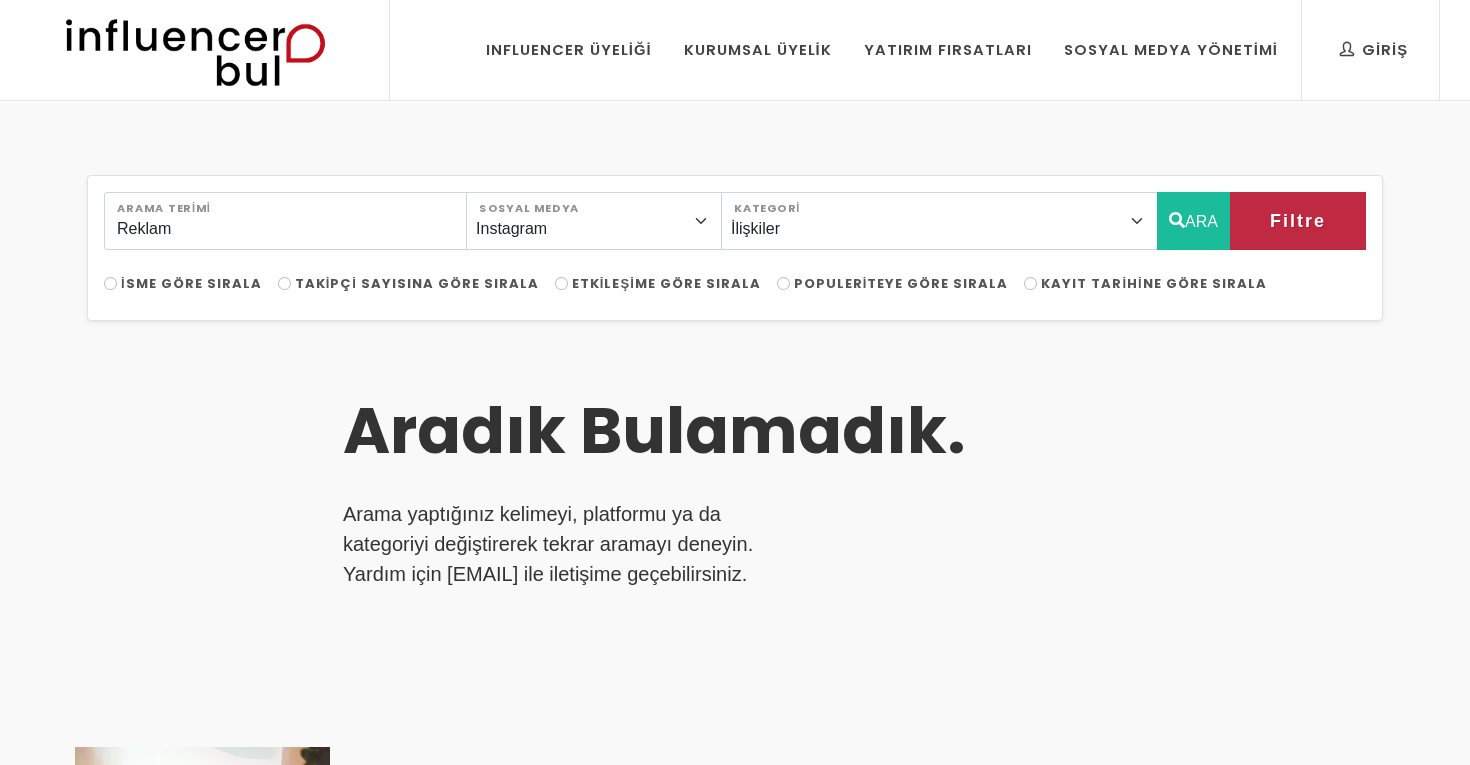 scroll, scrollTop: 0, scrollLeft: 0, axis: both 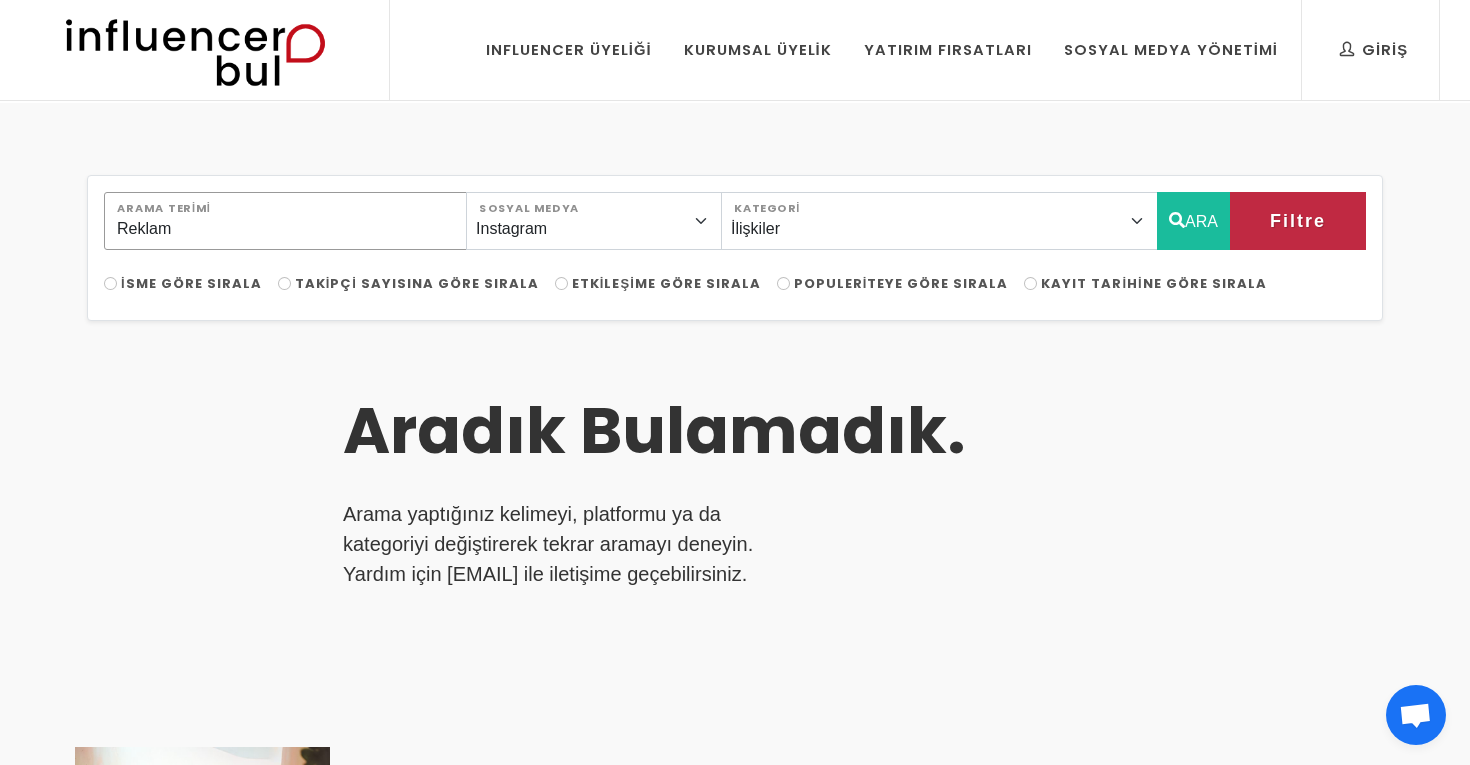 click on "Reklam" at bounding box center (285, 221) 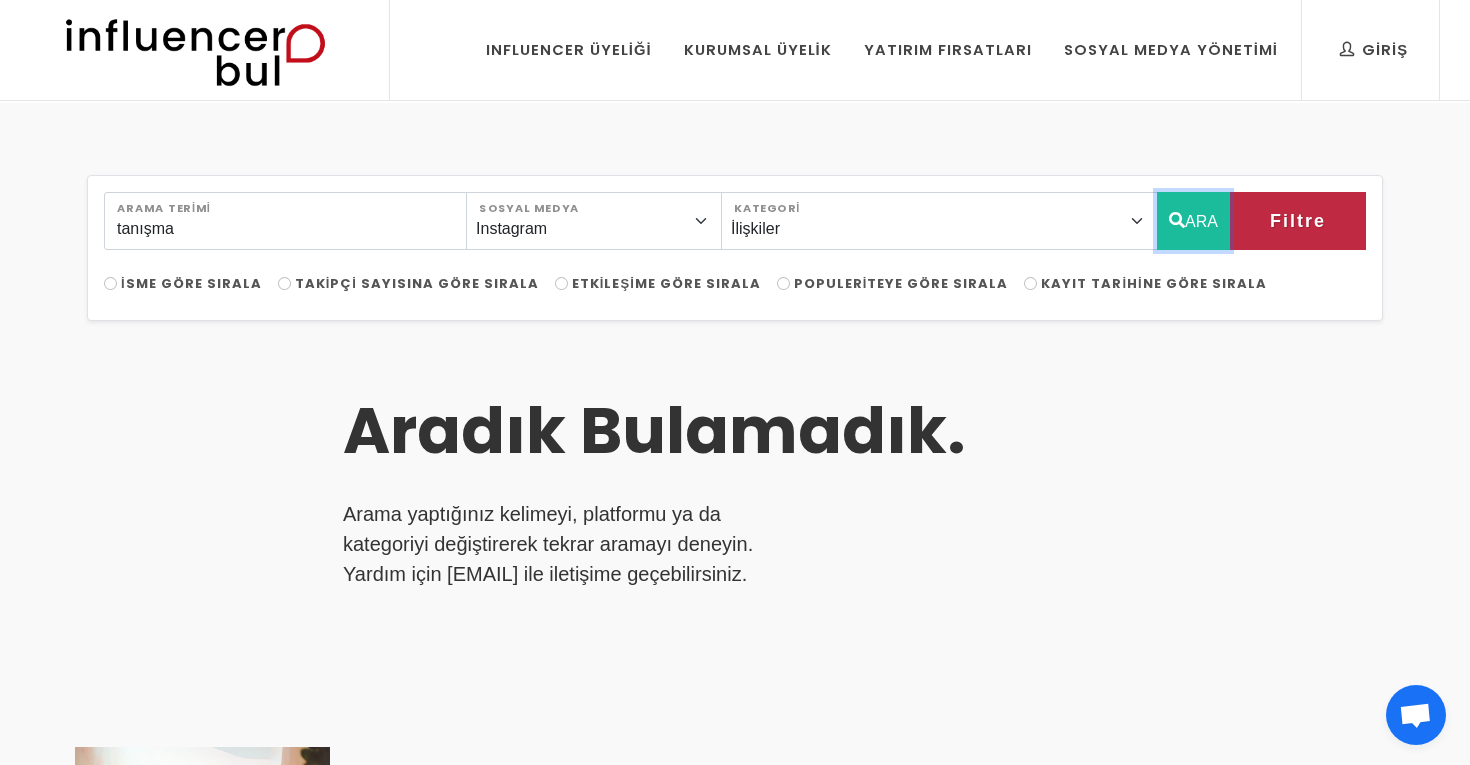 click on "ARA" at bounding box center (1193, 221) 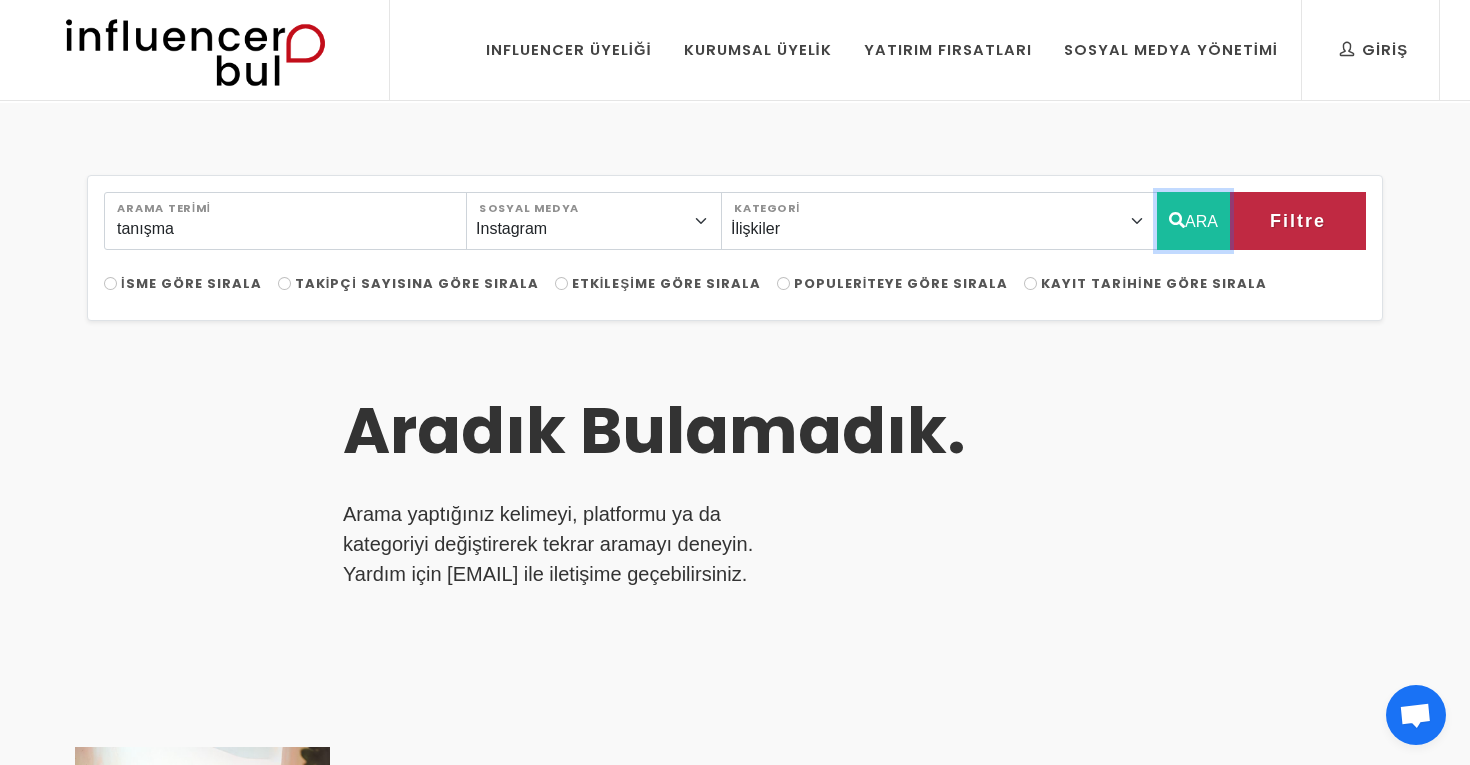 click on "ARA" at bounding box center (1193, 221) 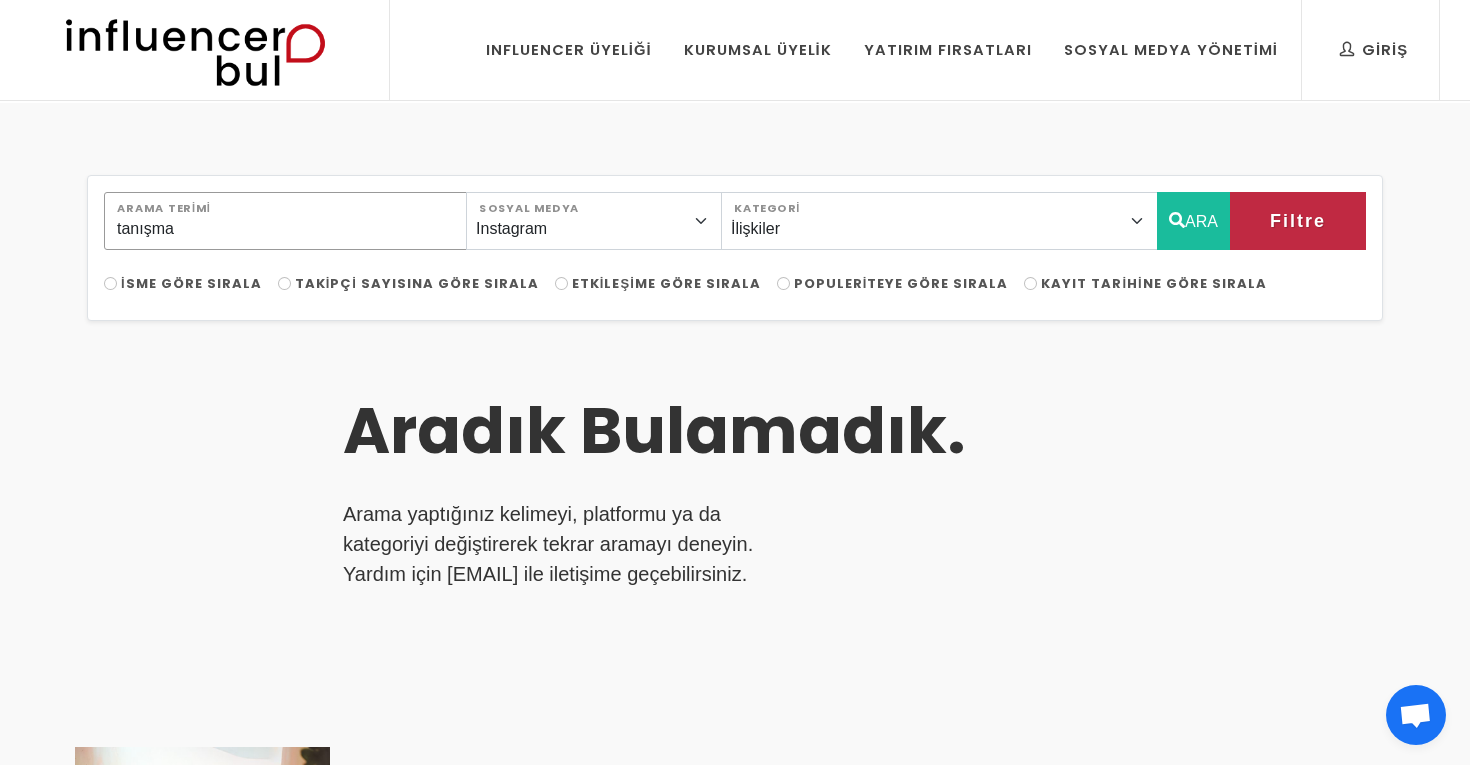 click on "tanışma" at bounding box center (285, 221) 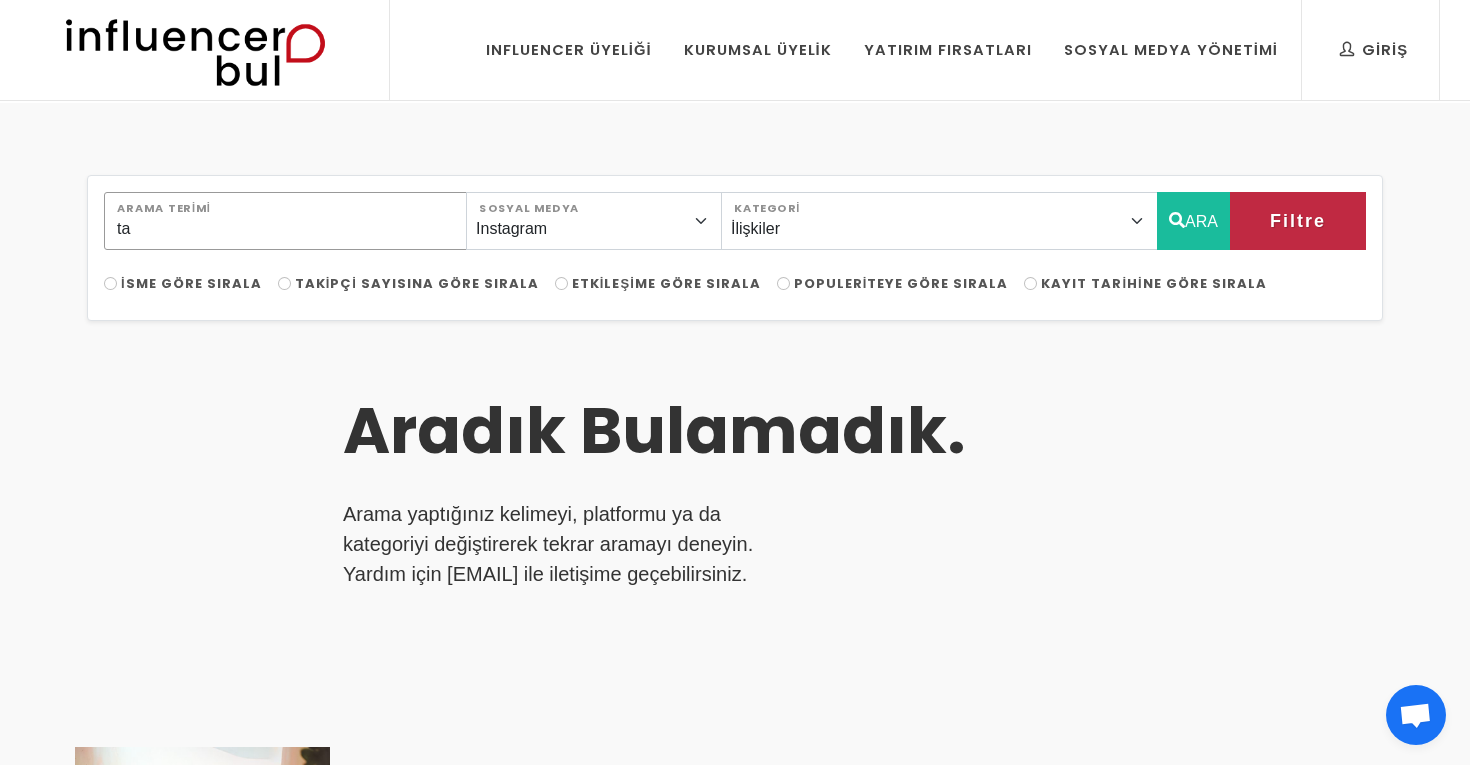 type on "ta" 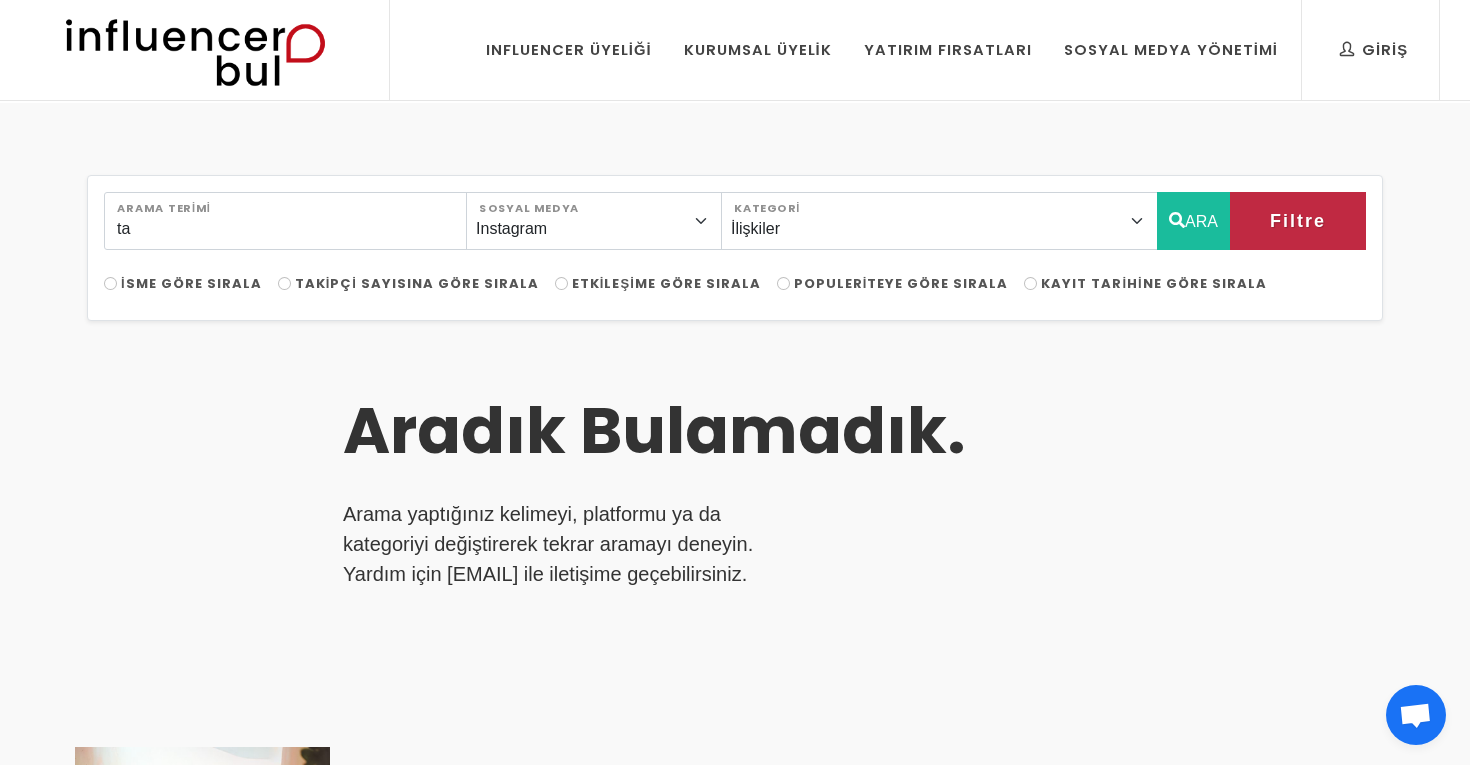 click at bounding box center (0, 0) 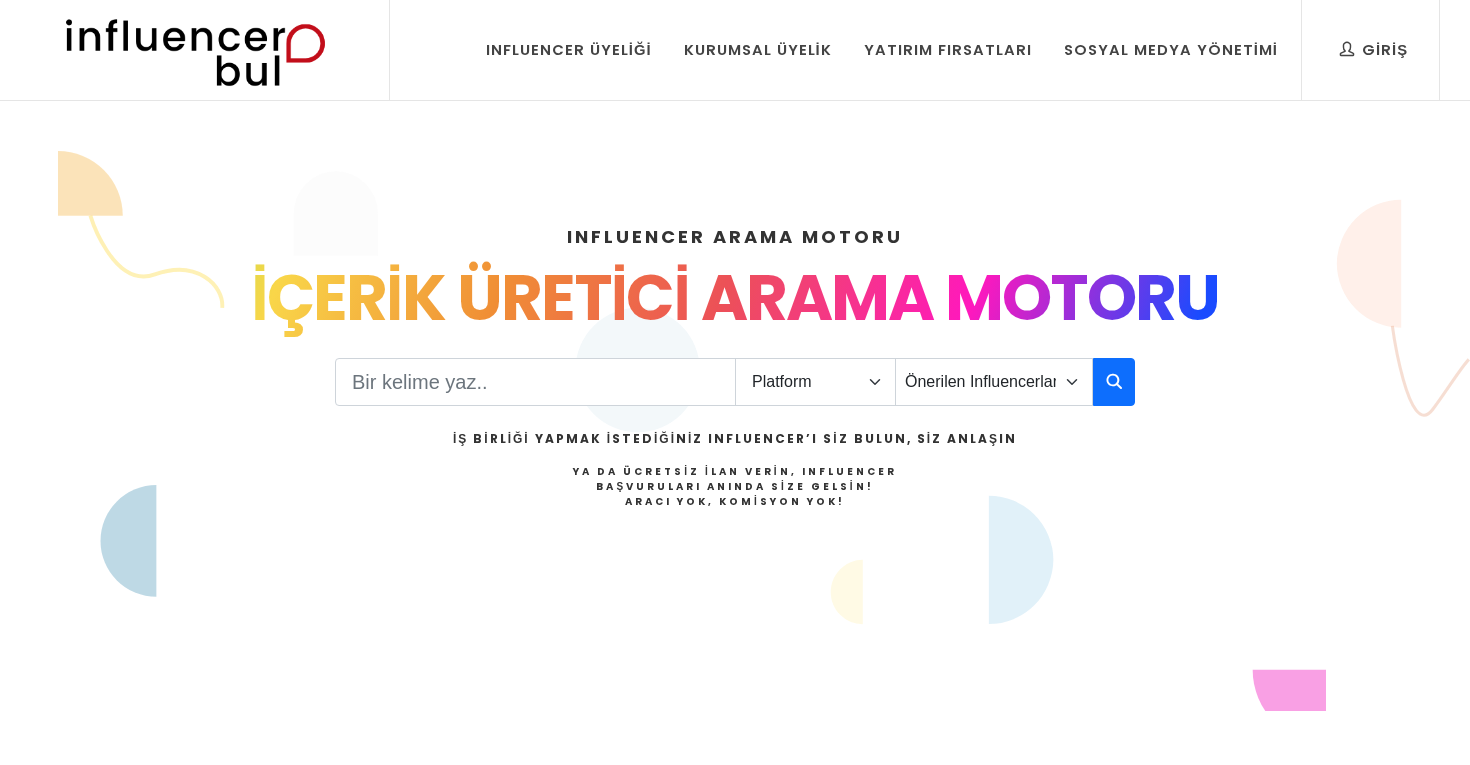 scroll, scrollTop: 0, scrollLeft: 0, axis: both 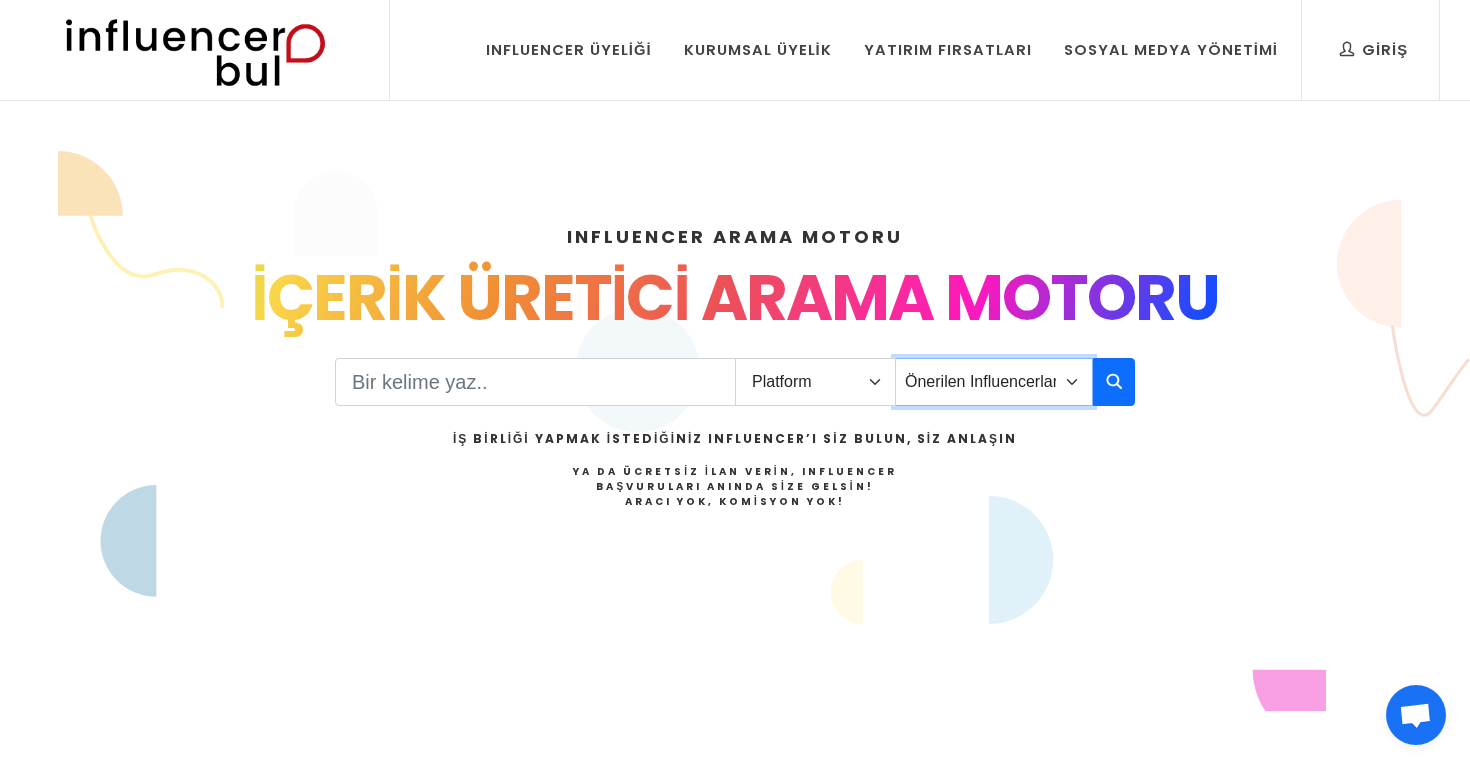 click on "Önerilen Influencerlar
Aile & Çocuk & Ebeveyn
Alışveriş & Giyim & Aksesuar
Araba & Motorsiklet
Astroloji
Bahçe
Bilim
Dans
Doğa & Macera
Ekonomi & Finans & Borsa & Kripto
Emlak & İnşaat
Estetik & Güzellik
Ev & Dekorasyon & Mobilya
Eğitim
Eğlence & Yaşam
Felsefe
Fitnes & Yoga
Fotoğraf
Gezi & Seyahat
Haber & Basın & Yayın
Hayvanlar
Hobi & Deneyim
Kitap & Yazar
Kişisel Gelişim
Komik
Kültür & Sanat
Magazin
Makyaj & Saç
Mimarlık
Moda
Müzik
Oyun - Gaming
Psikoloji
Sağlık & Beslenme
Sinema & Film & Dizi
Siyaset" at bounding box center (994, 382) 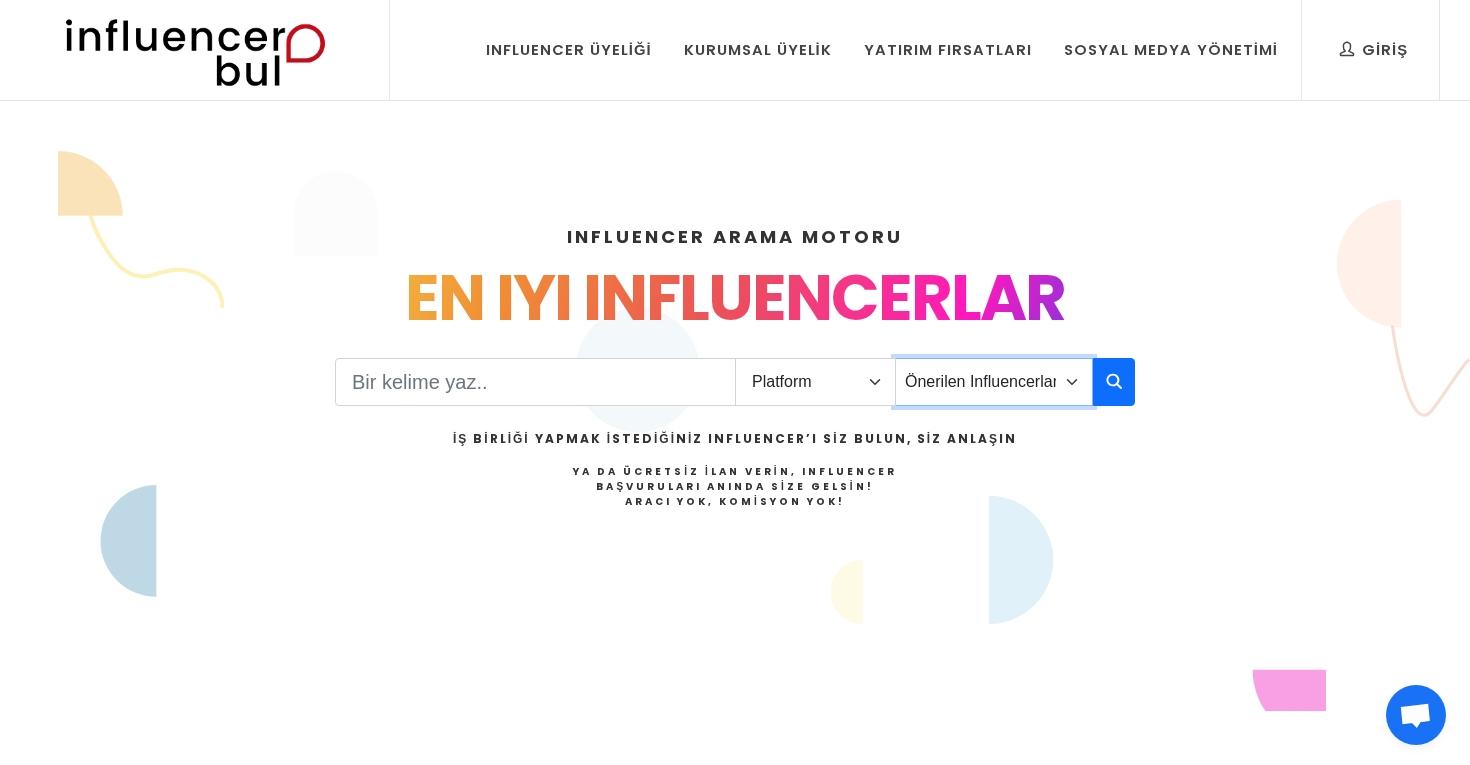 select on "44" 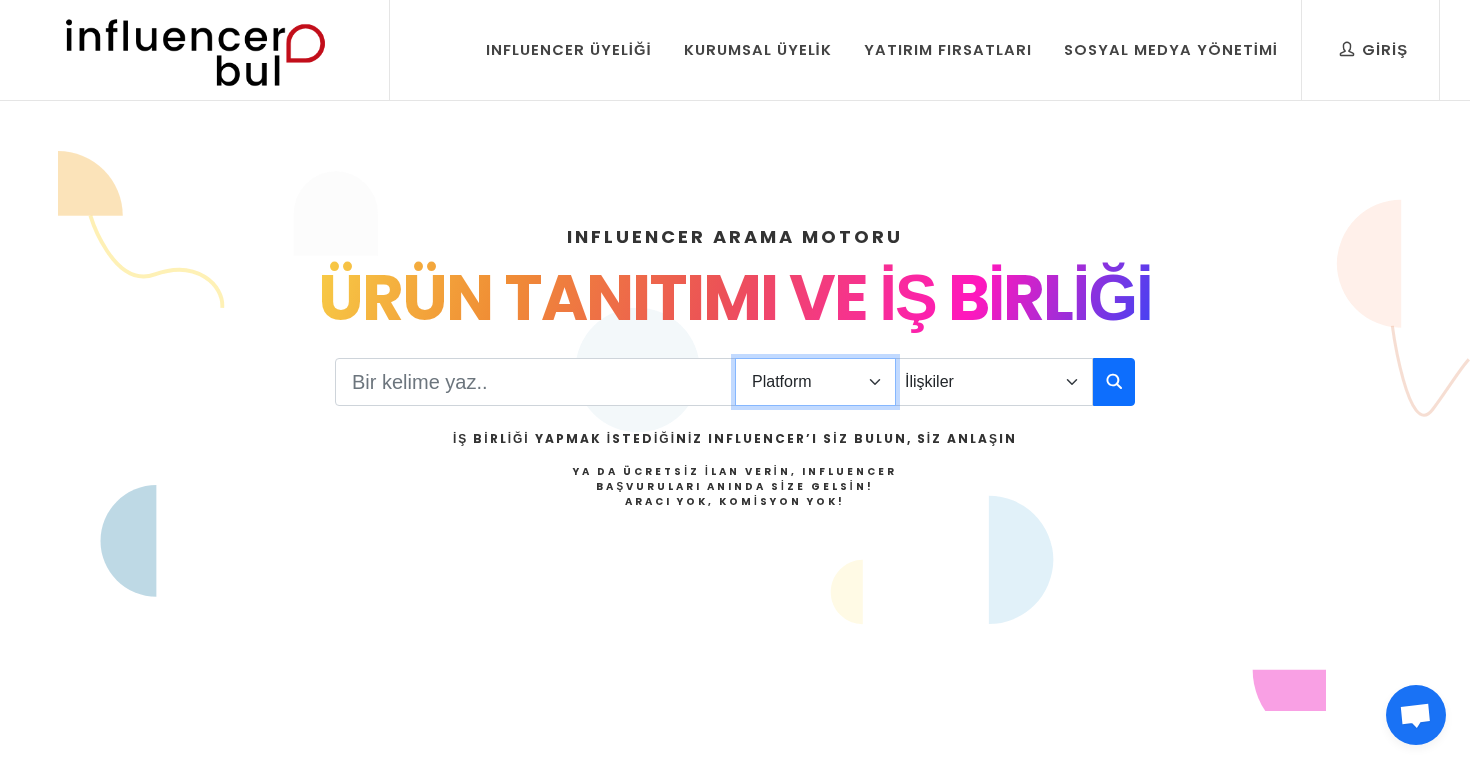 click on "Platform
Instagram
Facebook
Youtube
Tiktok
Twitter
Twitch" at bounding box center [815, 382] 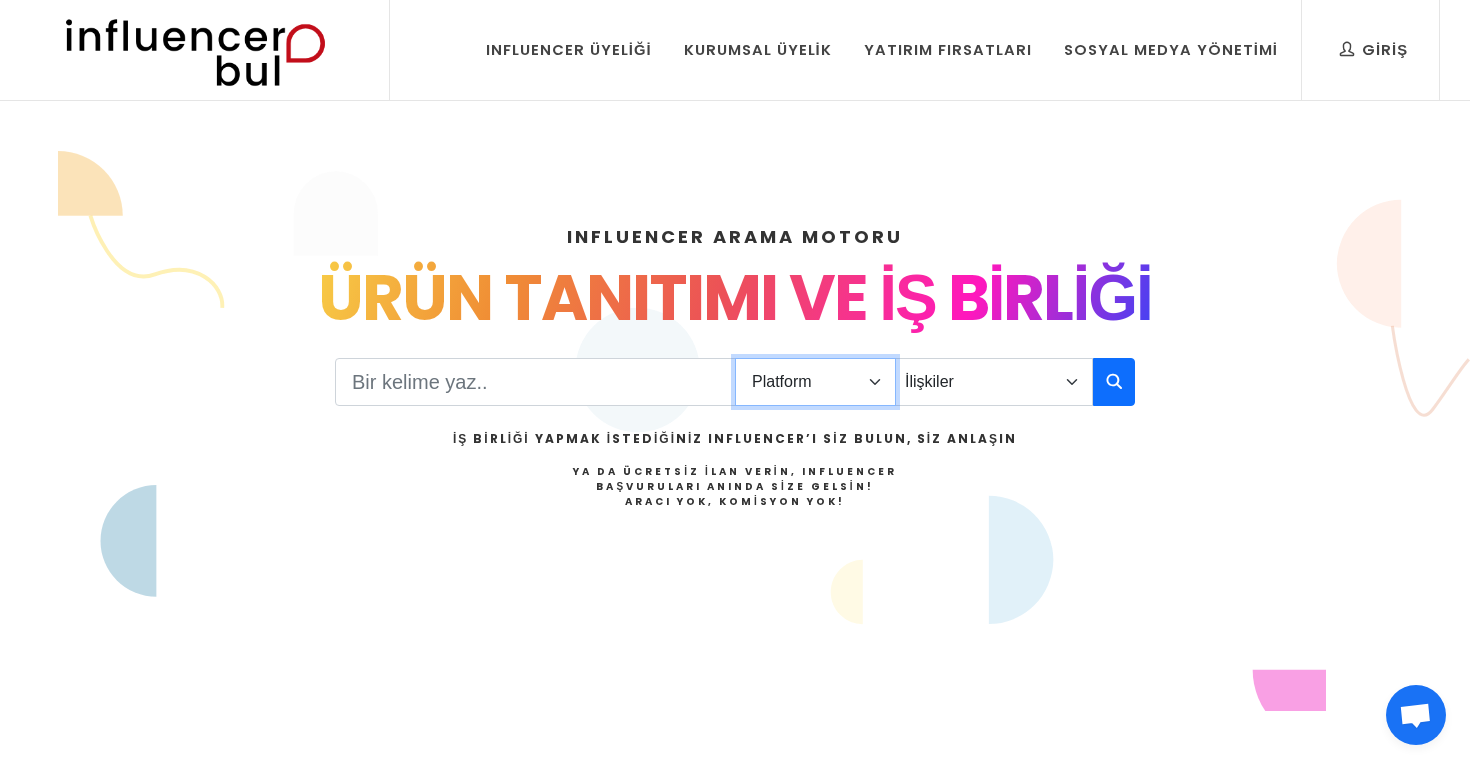 select on "1" 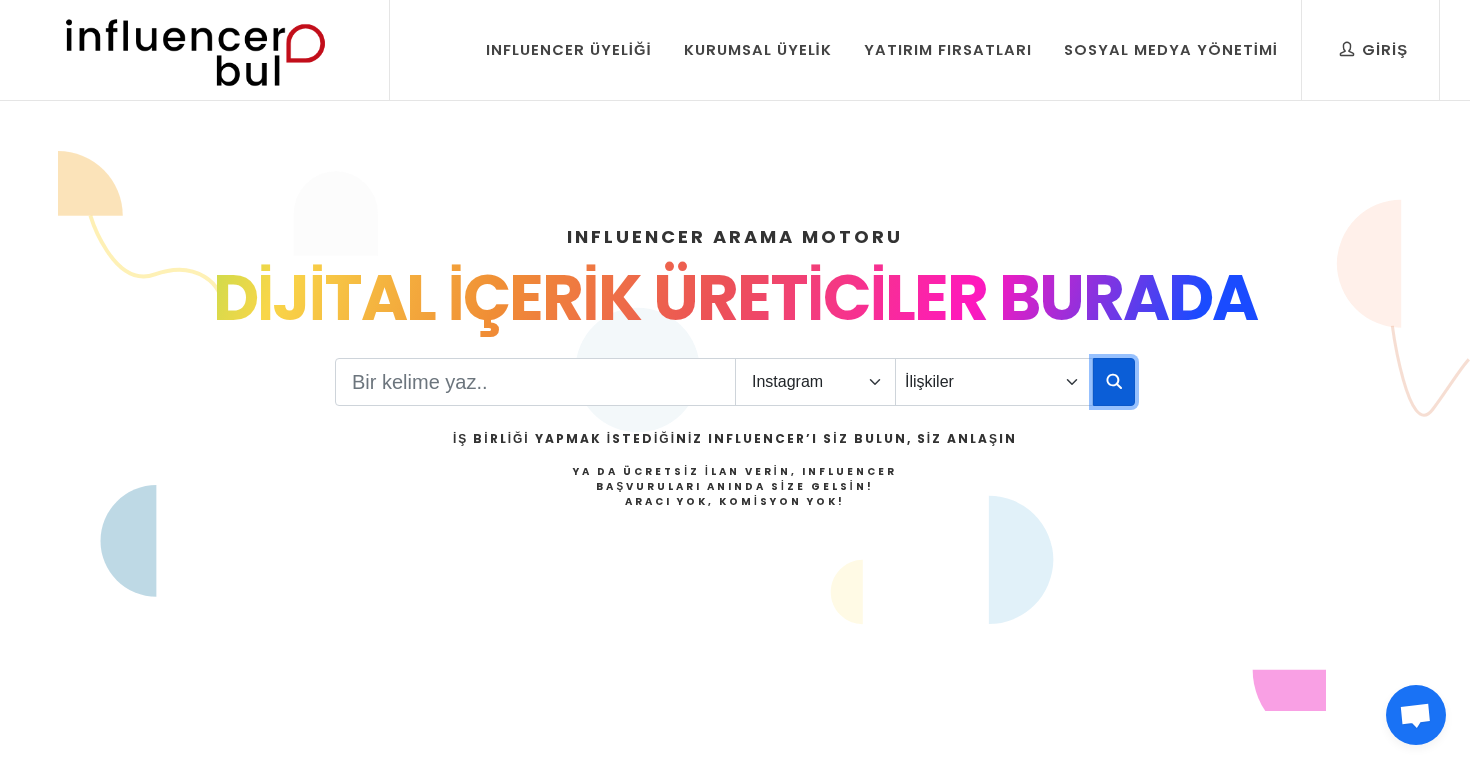click at bounding box center [1114, 382] 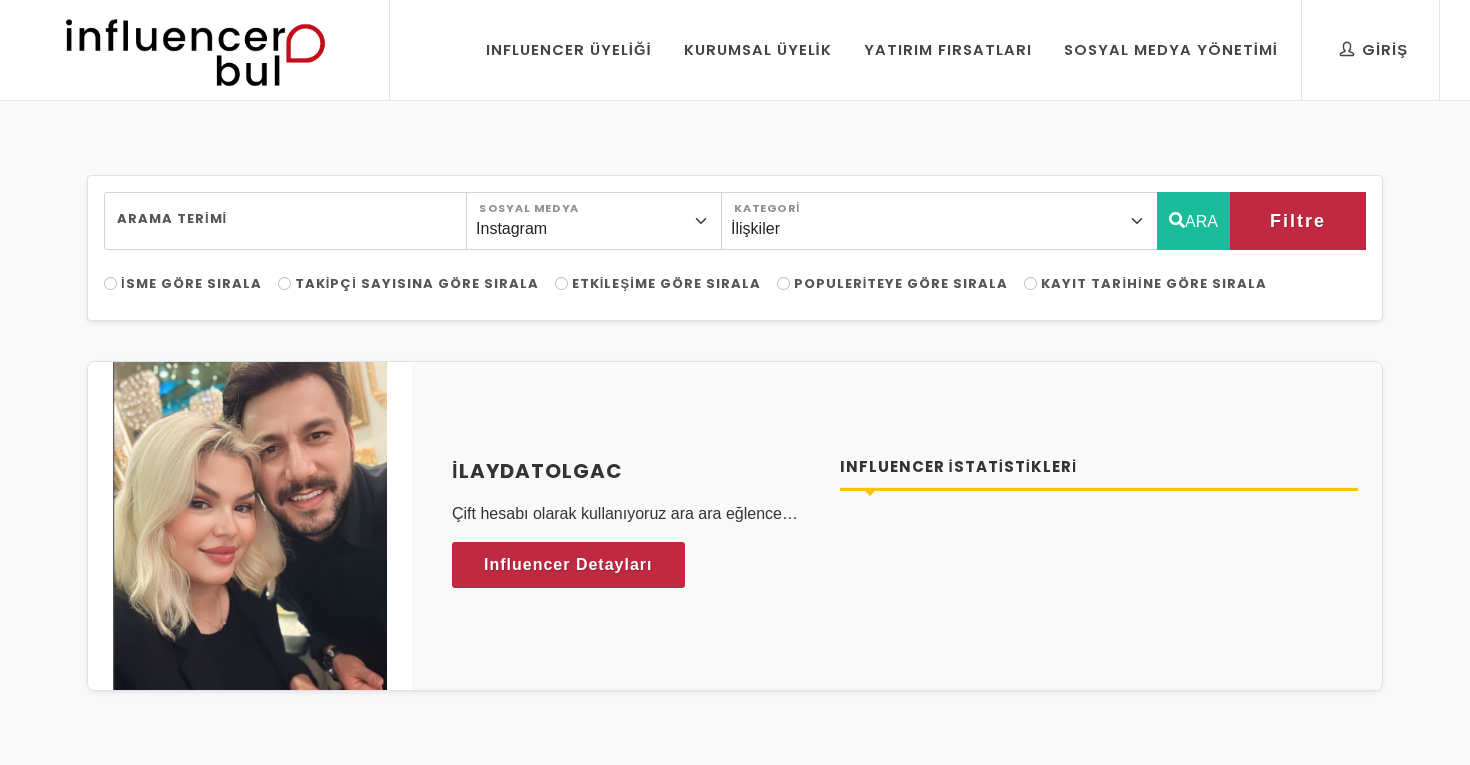 scroll, scrollTop: 0, scrollLeft: 0, axis: both 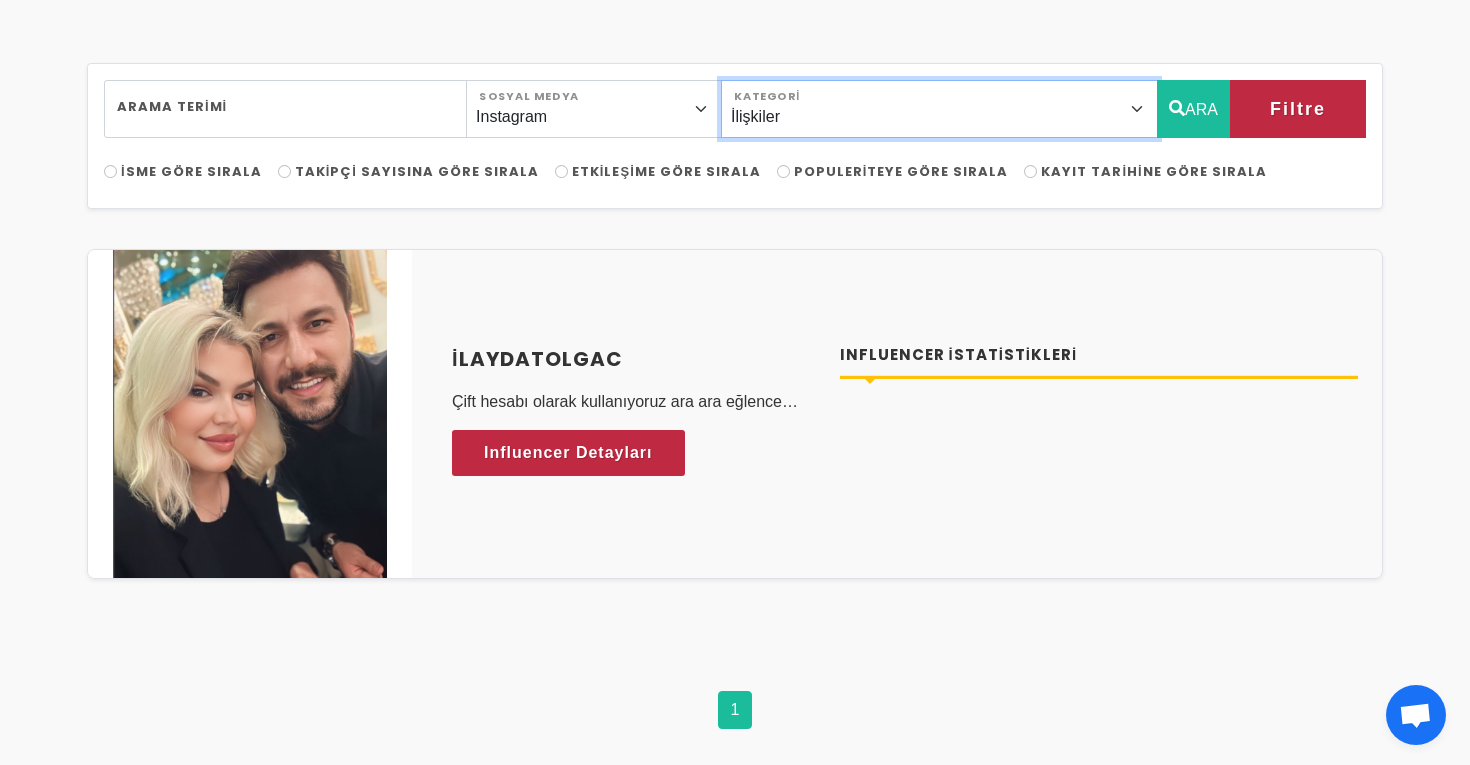 click on "Önerilen Influencerlar
Aile & Çocuk & Ebeveyn
Alışveriş & Giyim & Aksesuar
Araba & Motorsiklet
Astroloji
Bahçe
Bilim
Dans
Doğa & Macera
Eğitim
Eğlence & Yaşam
Ekonomi & Finans & Borsa & Kripto
Emlak & İnşaat
Estetik & Güzellik
Ev & Dekorasyon & Mobilya
Felsefe
Fitnes & Yoga
Fotoğraf
Gezi & Seyahat
Haber & Basın & Yayın
Hayvanlar
Hobi & Deneyim
İlişkiler
İş & Kurumsal
Kişisel Gelişim
Kitap & Yazar
Komik
Kültür & Sanat
Magazin
Makyaj & Saç
Mimarlık
Moda
Müzik
Oyun - Gaming
Psikoloji
Sağlık & Beslenme
Sinema & Film & Dizi
Siyaset
Sohbet
Sosyal Medya & Dijital Pazarlama
Spor" at bounding box center [939, 109] 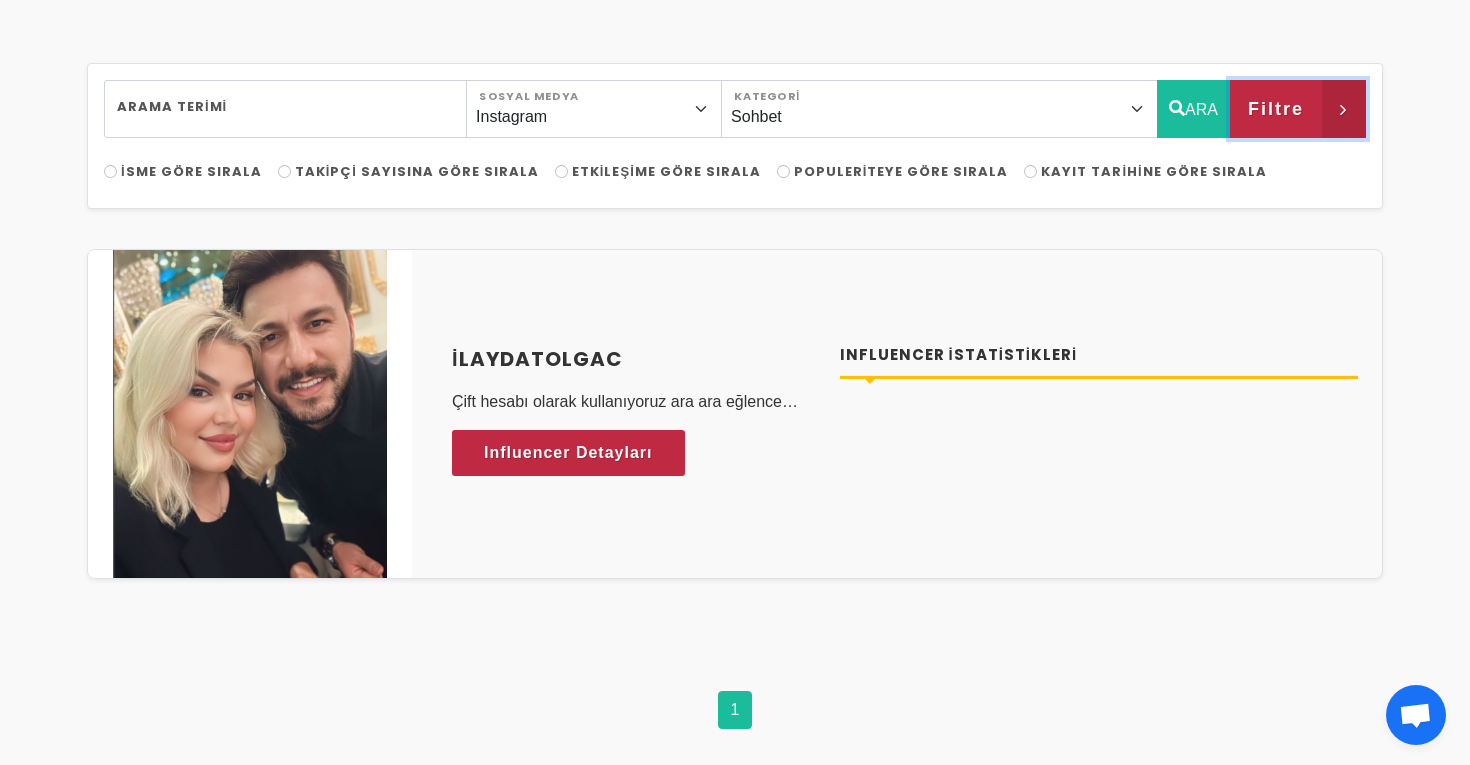 click on "Filtre" at bounding box center (1298, 109) 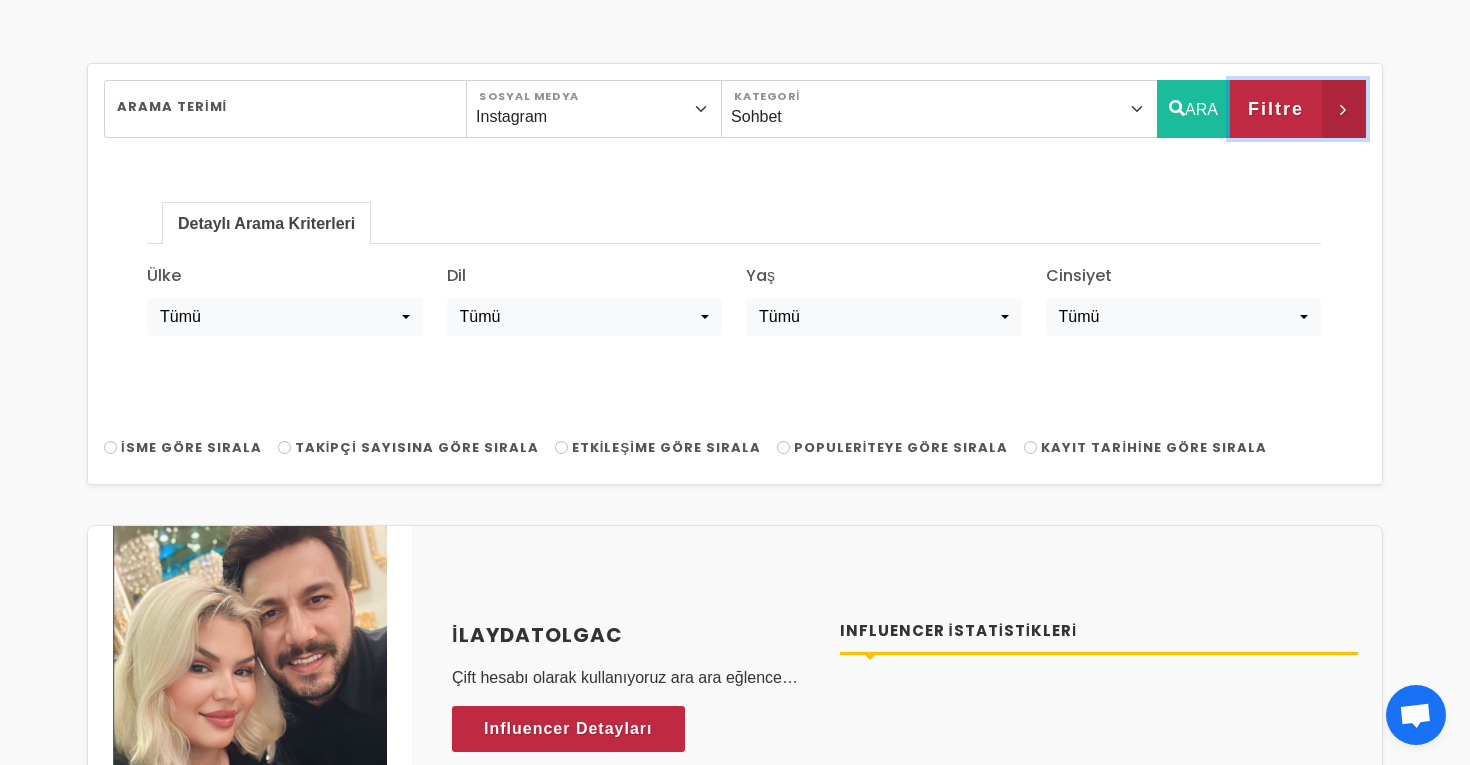 click on "Filtre" at bounding box center (1298, 109) 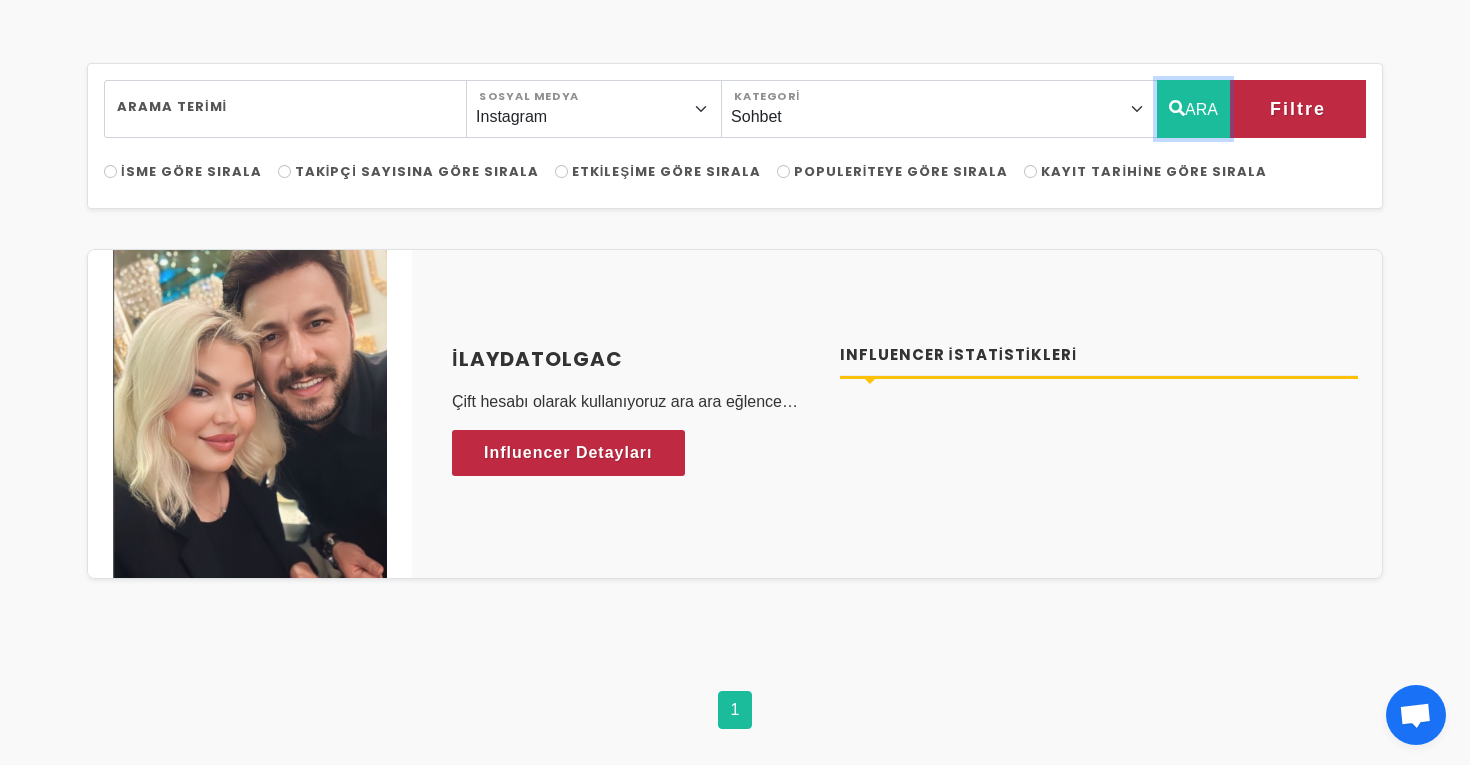click on "ARA" at bounding box center (1193, 109) 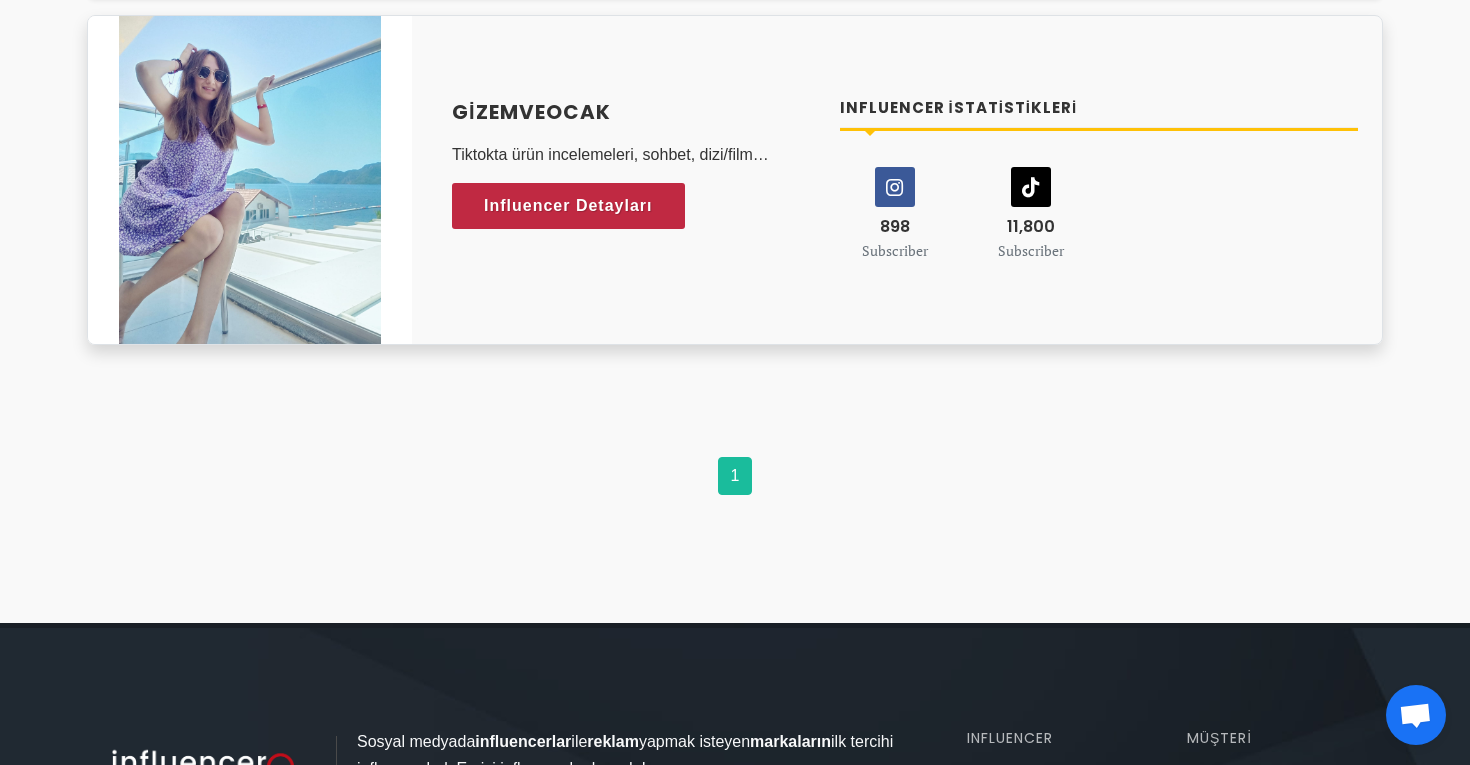 scroll, scrollTop: 1643, scrollLeft: 0, axis: vertical 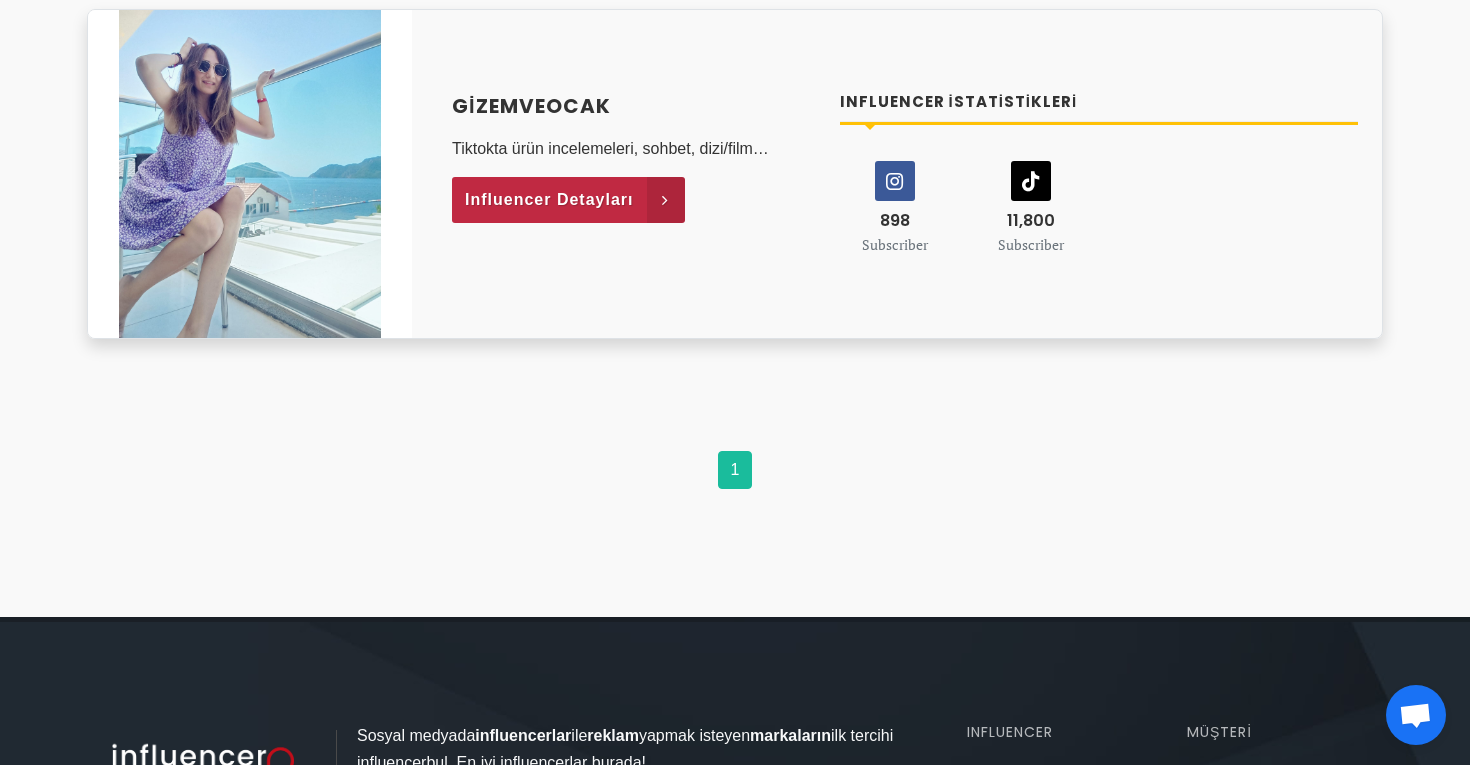 click on "Influencer Detayları" at bounding box center [568, 200] 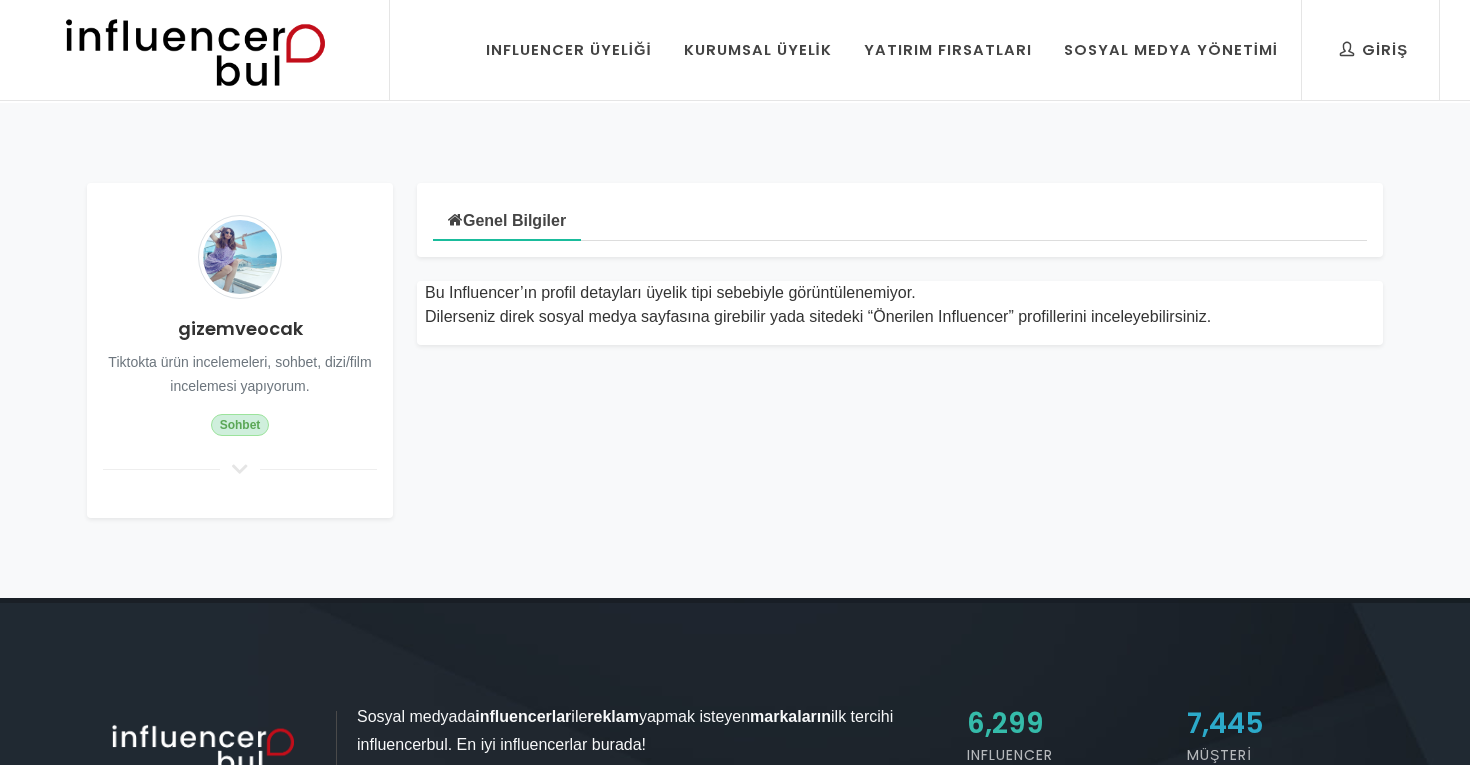 scroll, scrollTop: 0, scrollLeft: 0, axis: both 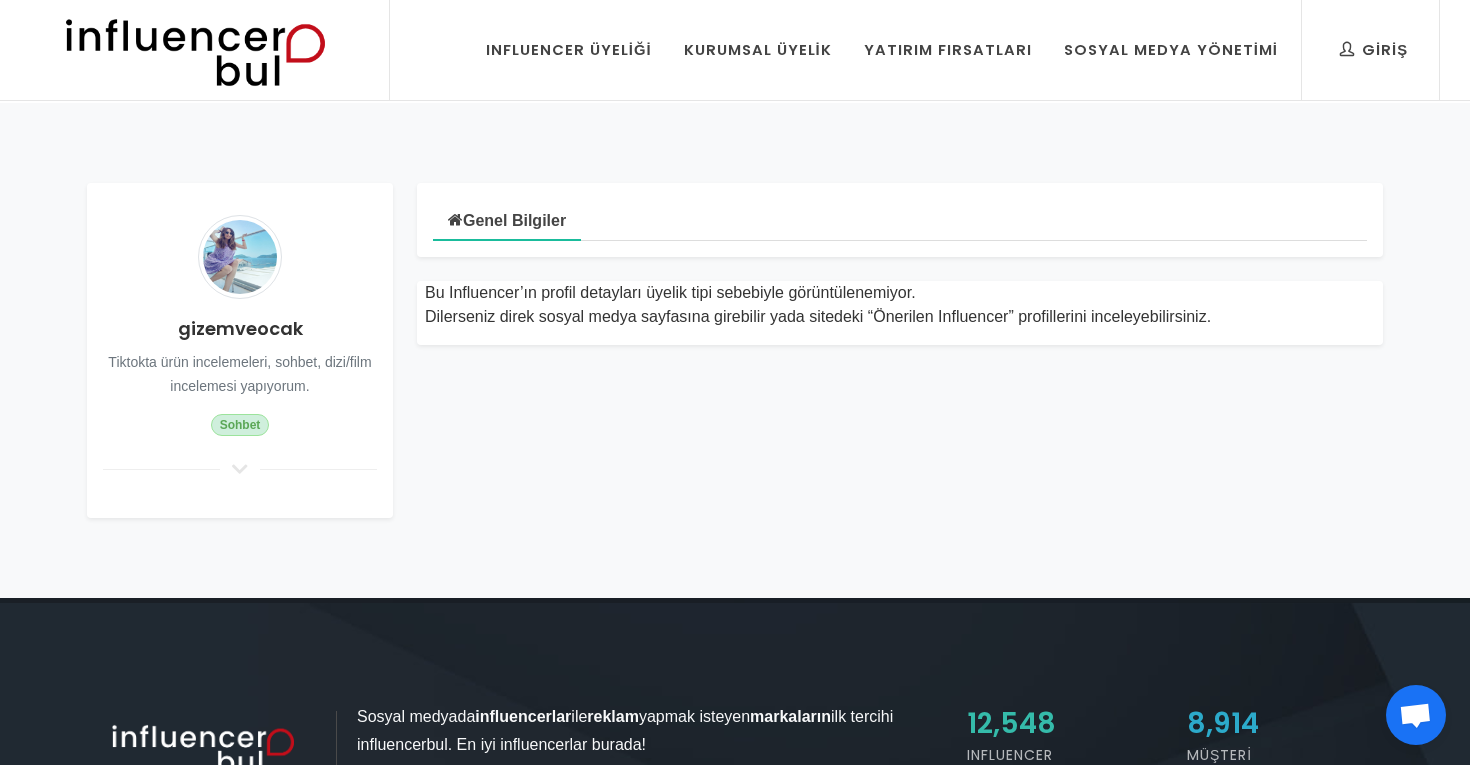 click on "Sohbet" at bounding box center (240, 425) 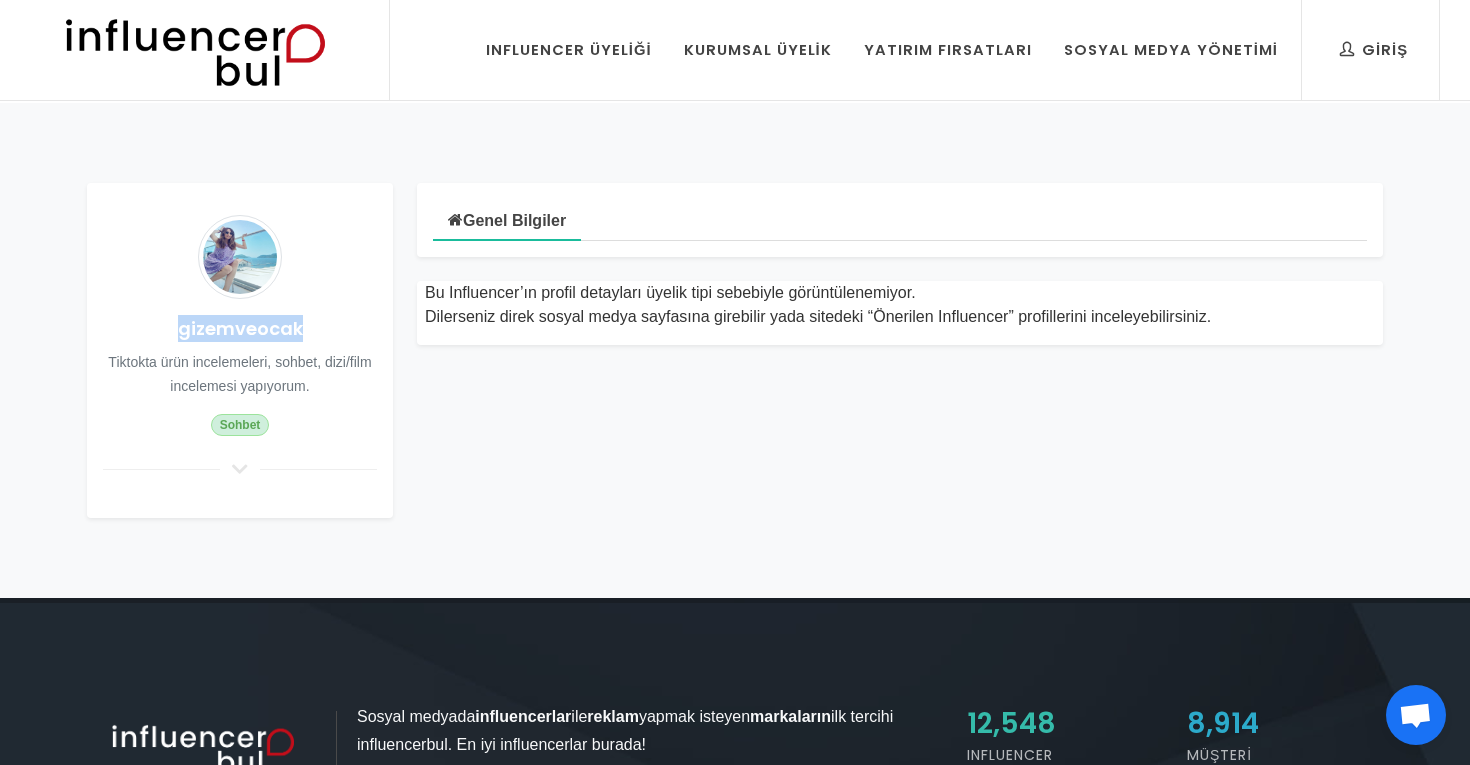 drag, startPoint x: 301, startPoint y: 323, endPoint x: 121, endPoint y: 317, distance: 180.09998 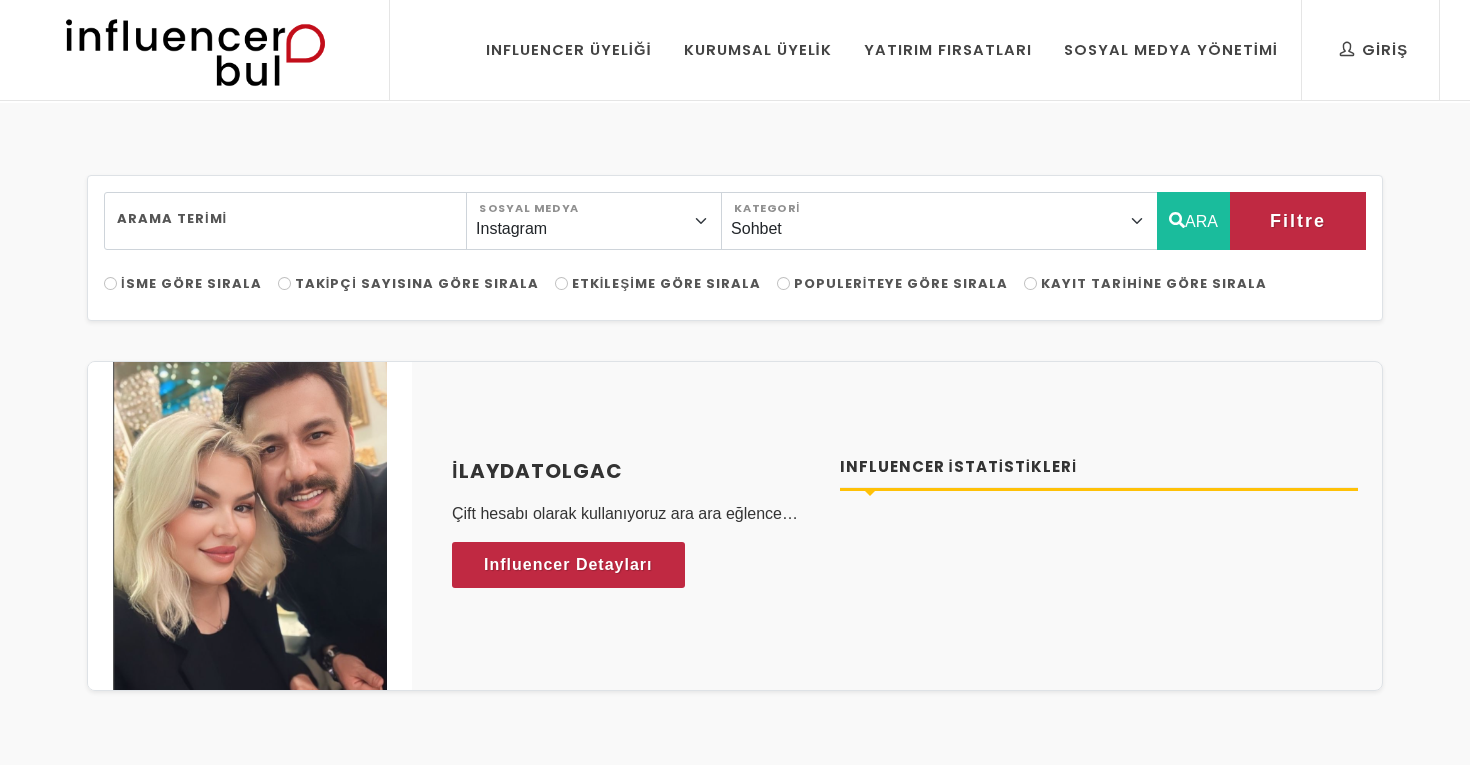 scroll, scrollTop: 827, scrollLeft: 0, axis: vertical 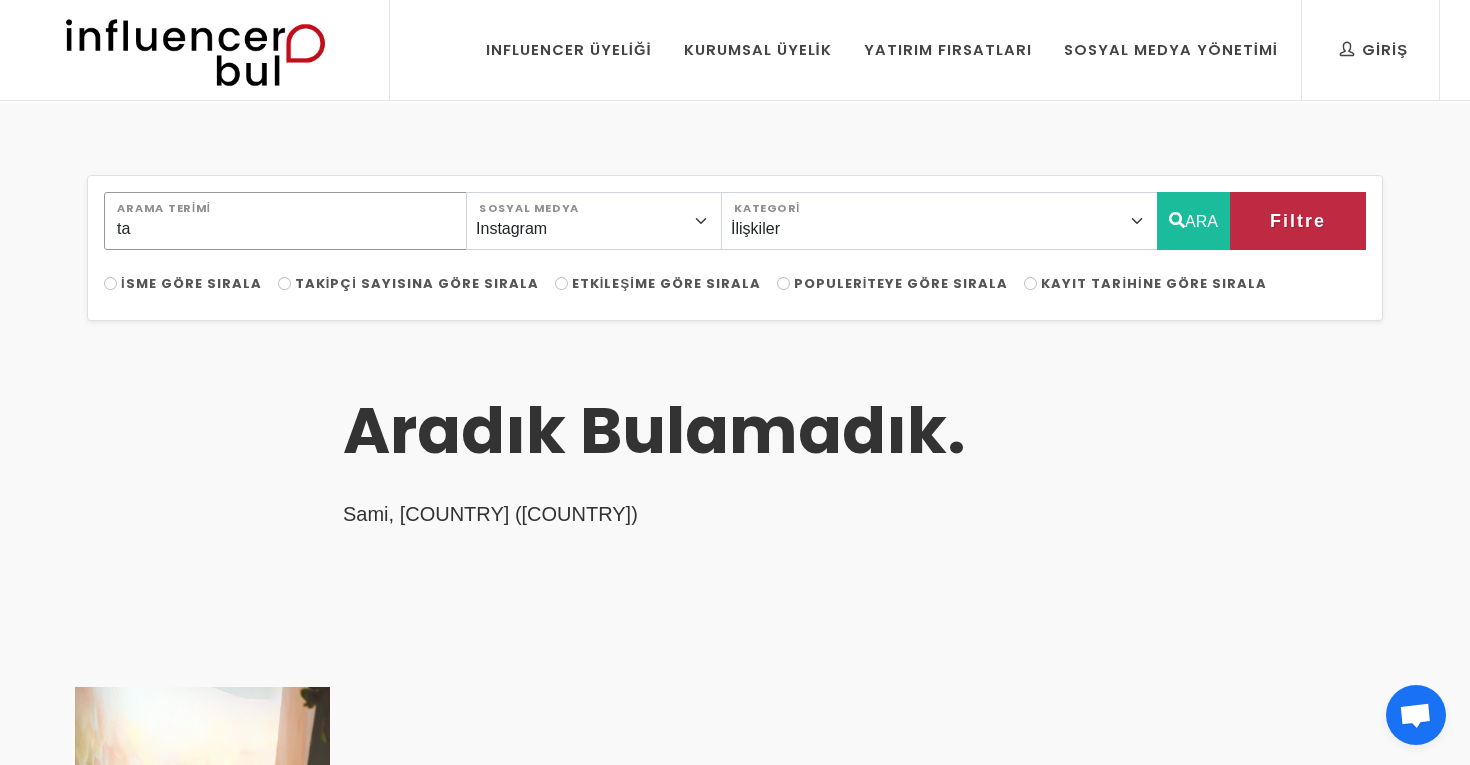 click on "ta" at bounding box center (285, 221) 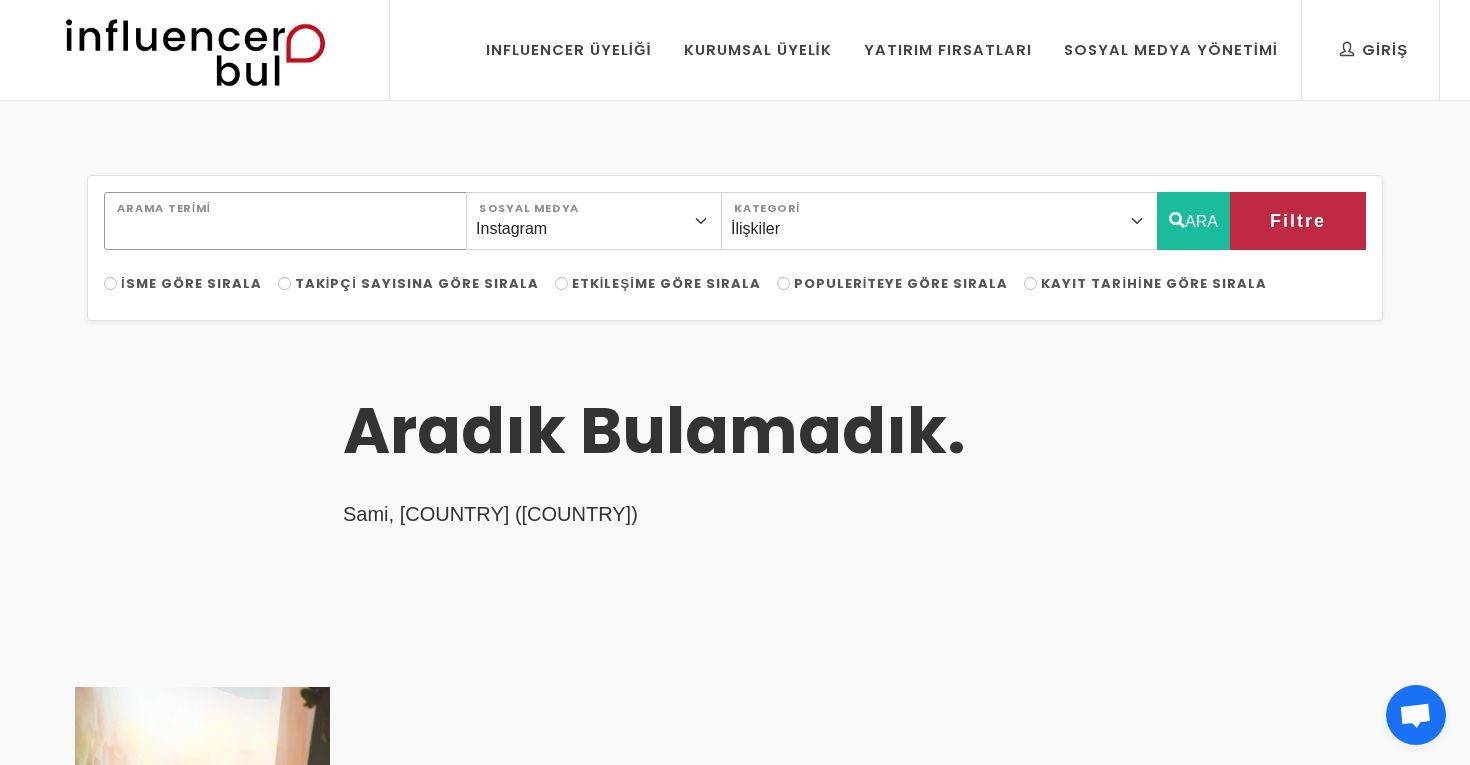 type 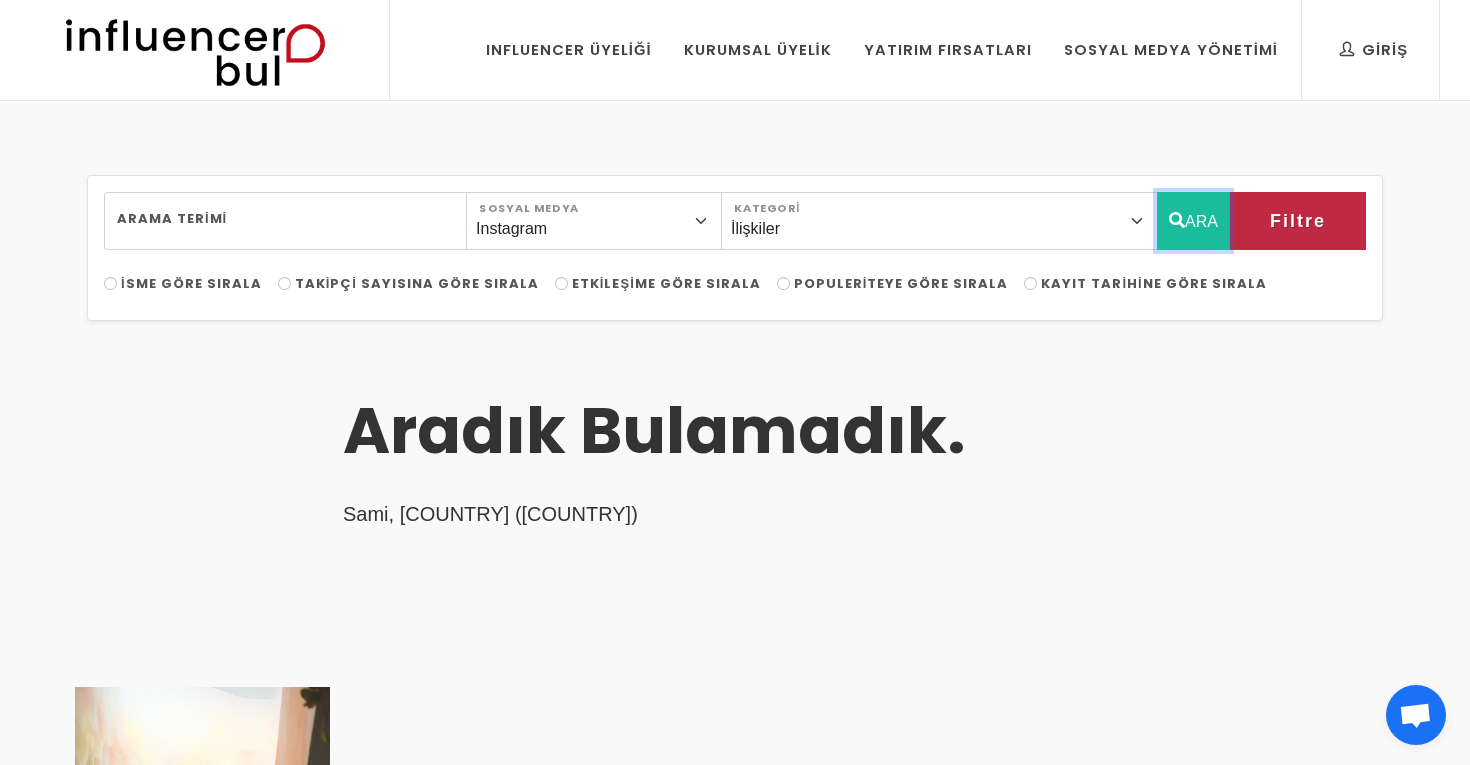 click on "ARA" at bounding box center [1193, 221] 